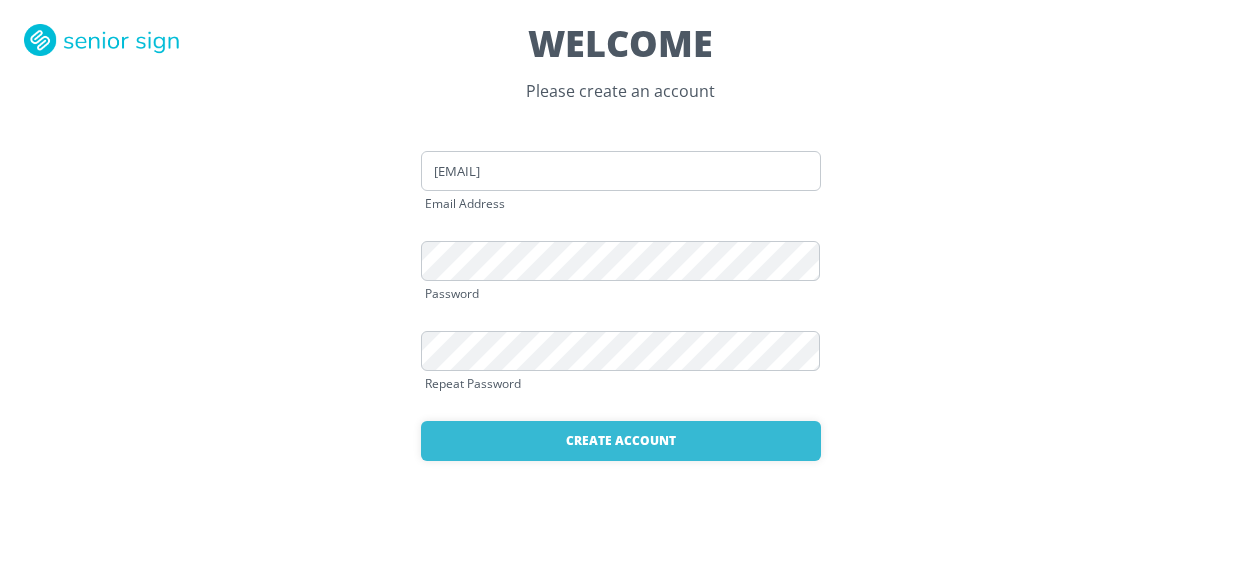 scroll, scrollTop: 0, scrollLeft: 0, axis: both 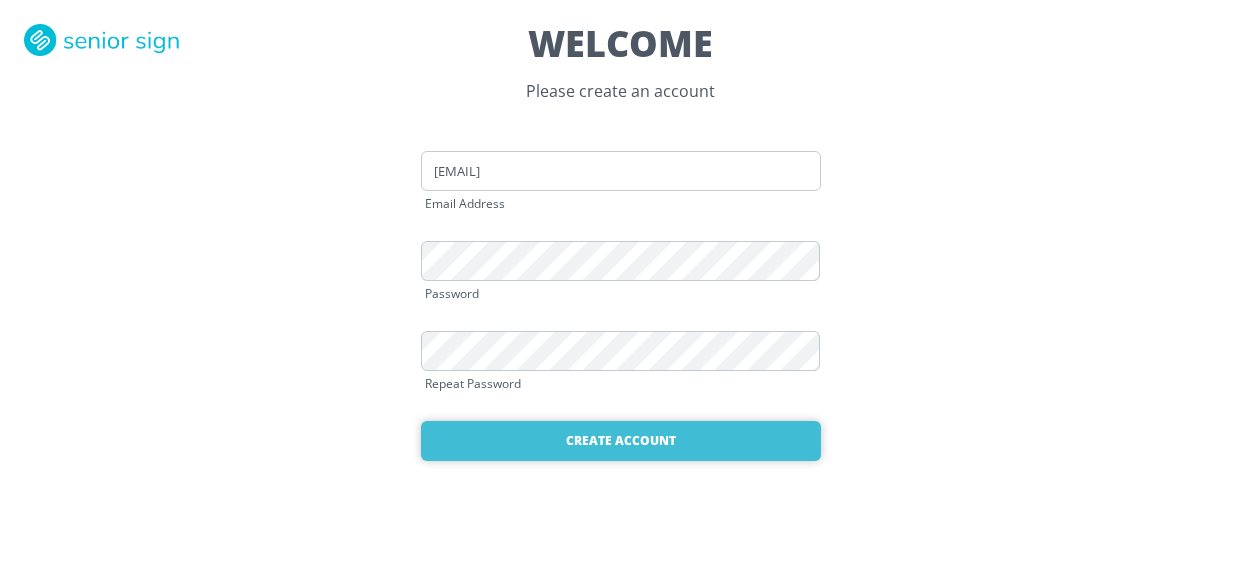 click on "Create Account" at bounding box center (621, 441) 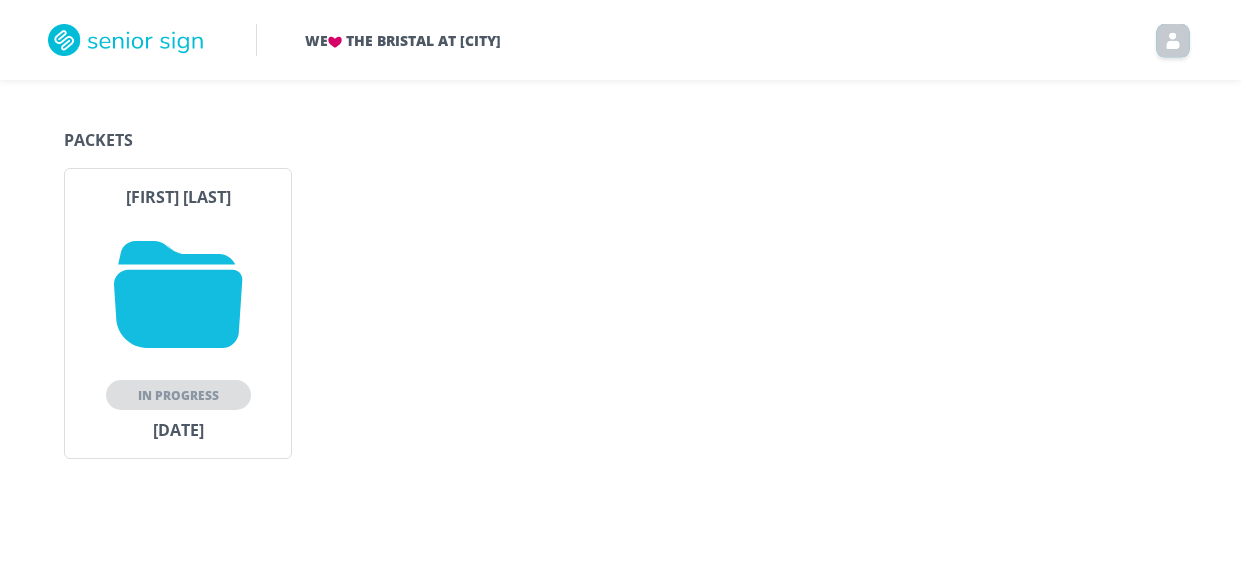 click on "In Progress" at bounding box center [178, 395] 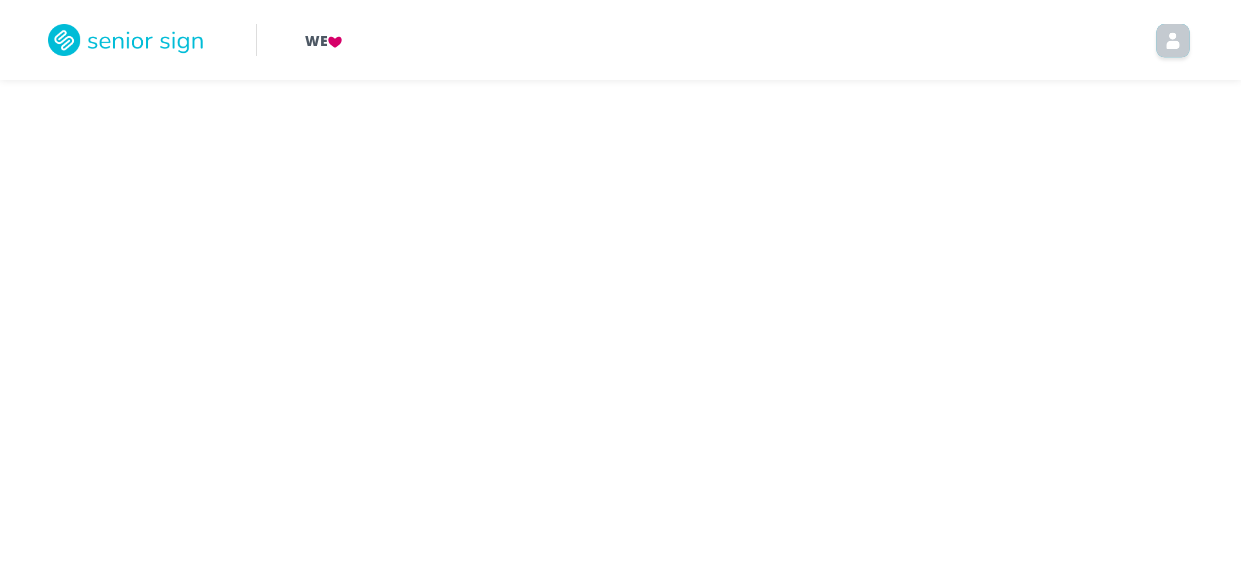 scroll, scrollTop: 0, scrollLeft: 0, axis: both 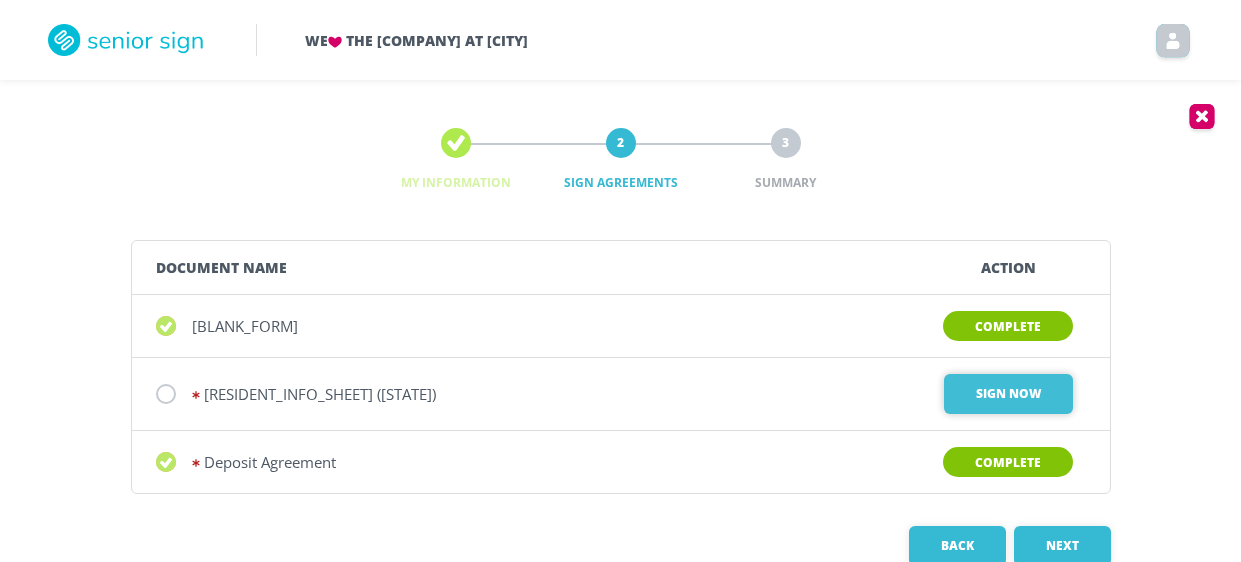 click on "Sign Now" at bounding box center (1008, 394) 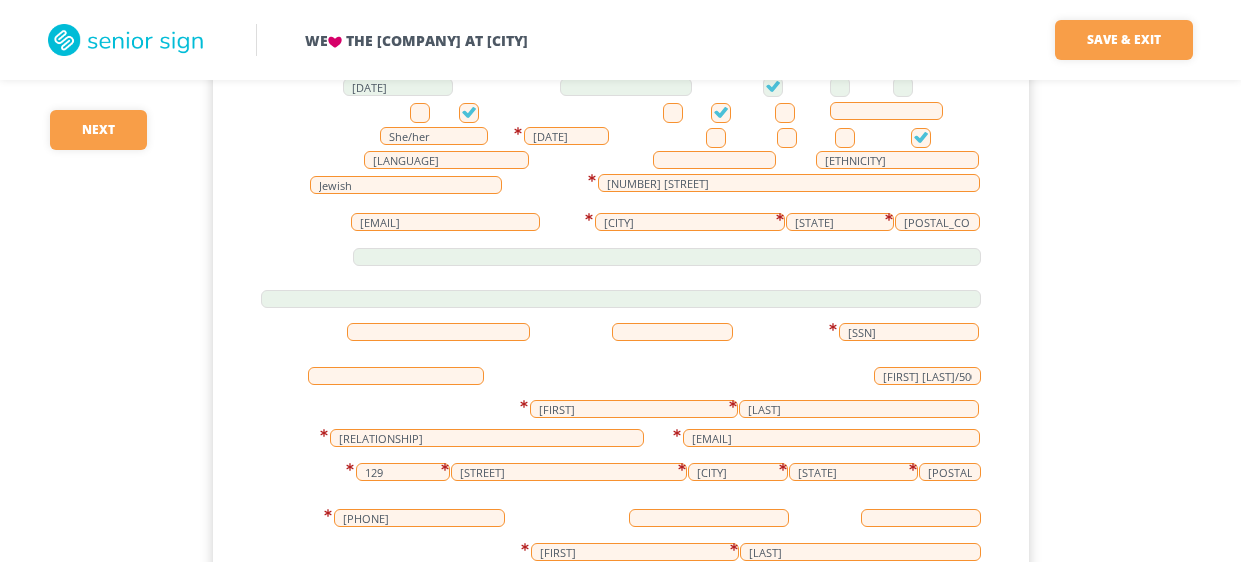 scroll, scrollTop: 179, scrollLeft: 0, axis: vertical 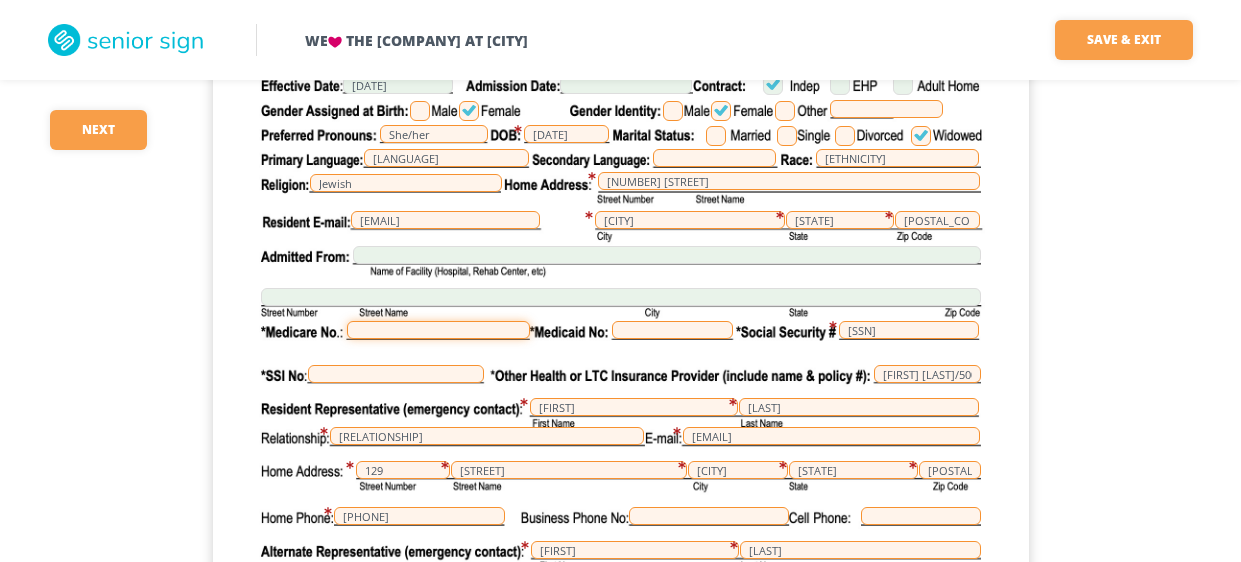 click at bounding box center [438, 330] 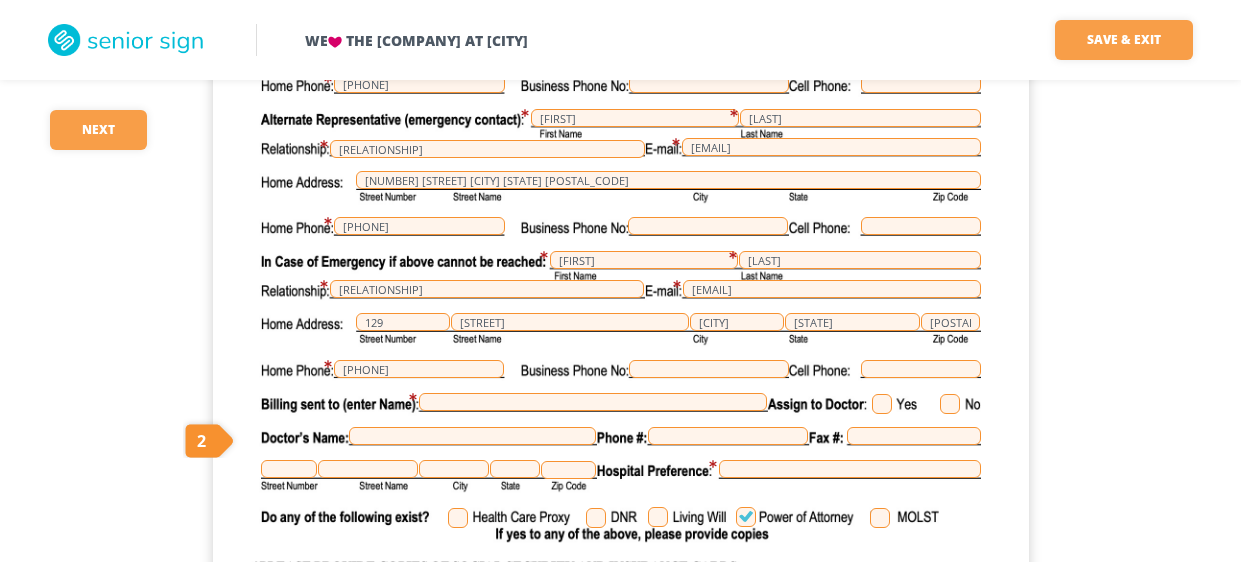 scroll, scrollTop: 612, scrollLeft: 0, axis: vertical 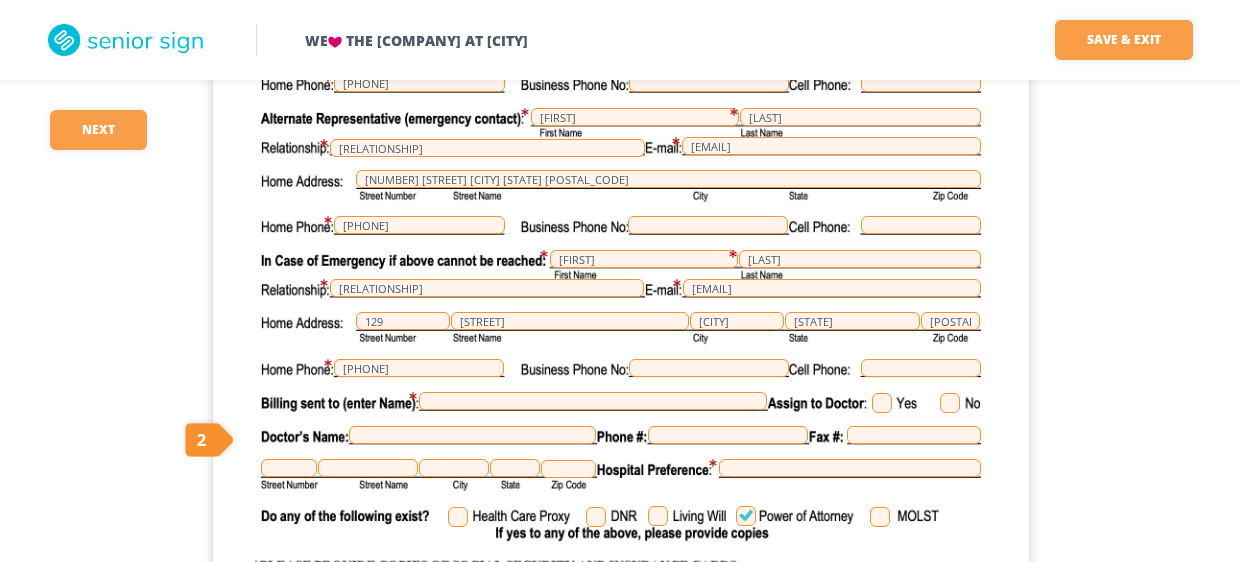 type on "[CREDIT_CARD_LAST_4]" 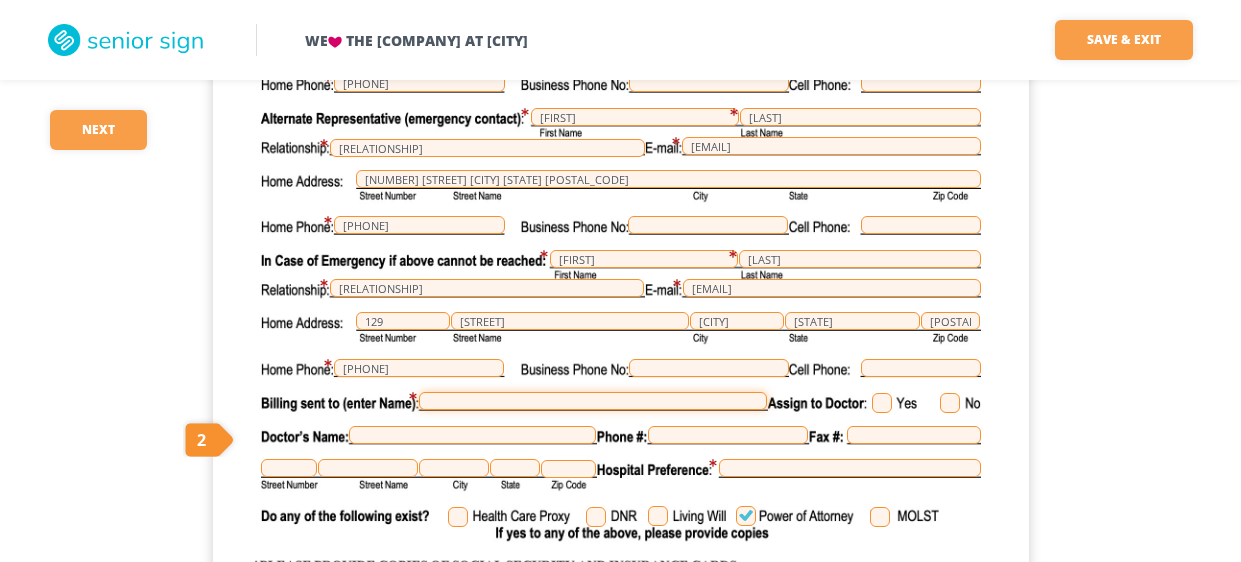 click at bounding box center [593, 401] 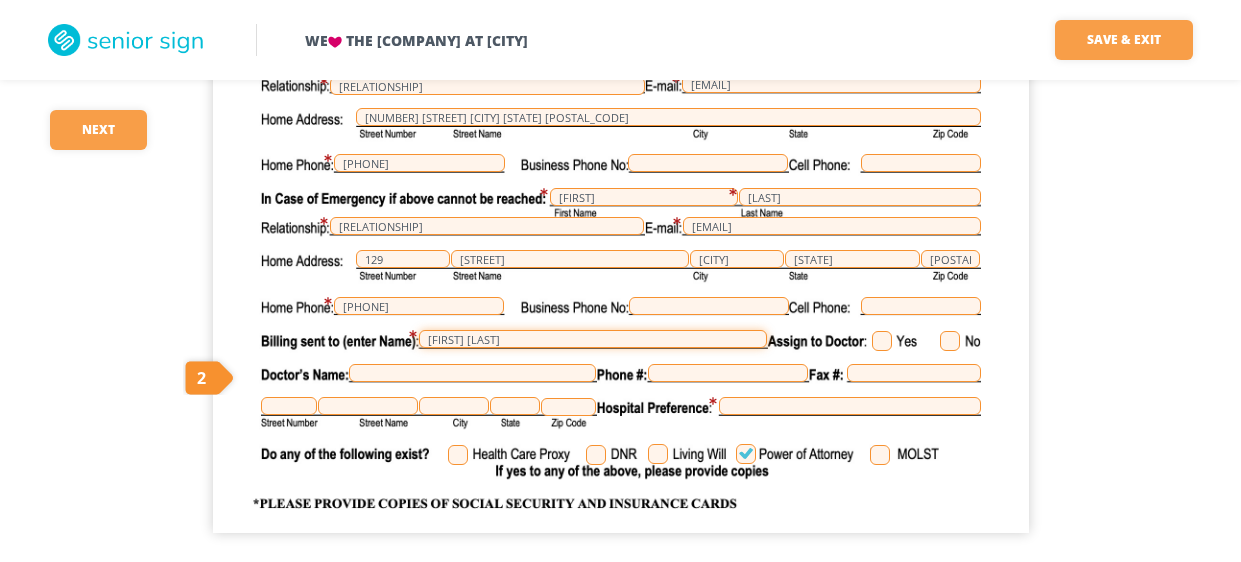 scroll, scrollTop: 688, scrollLeft: 0, axis: vertical 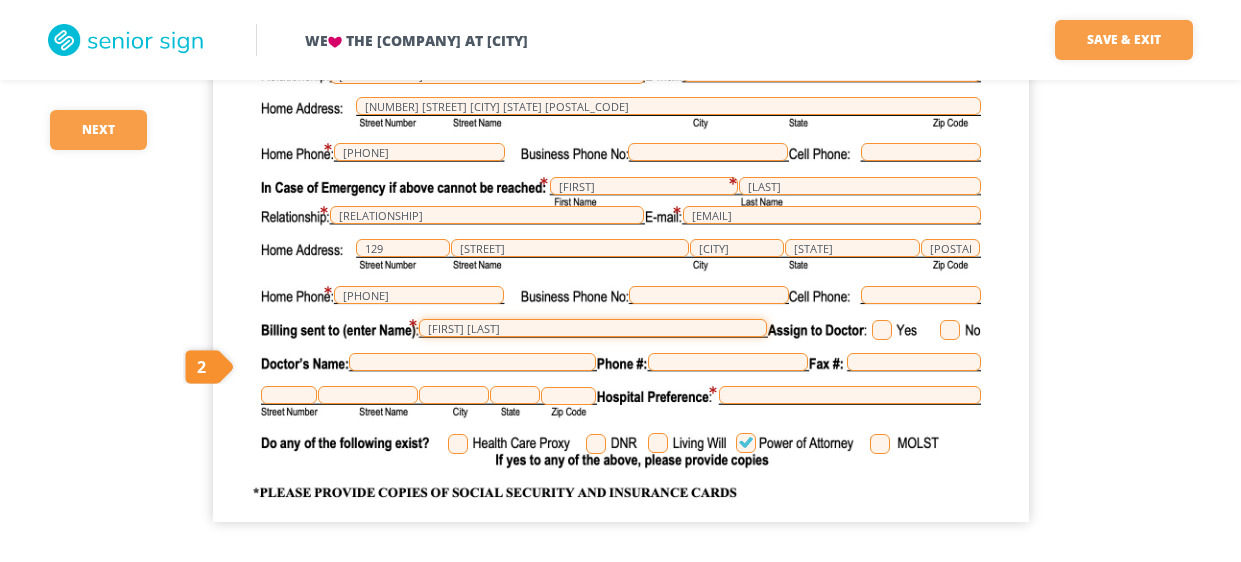type on "[FIRST] [LAST]" 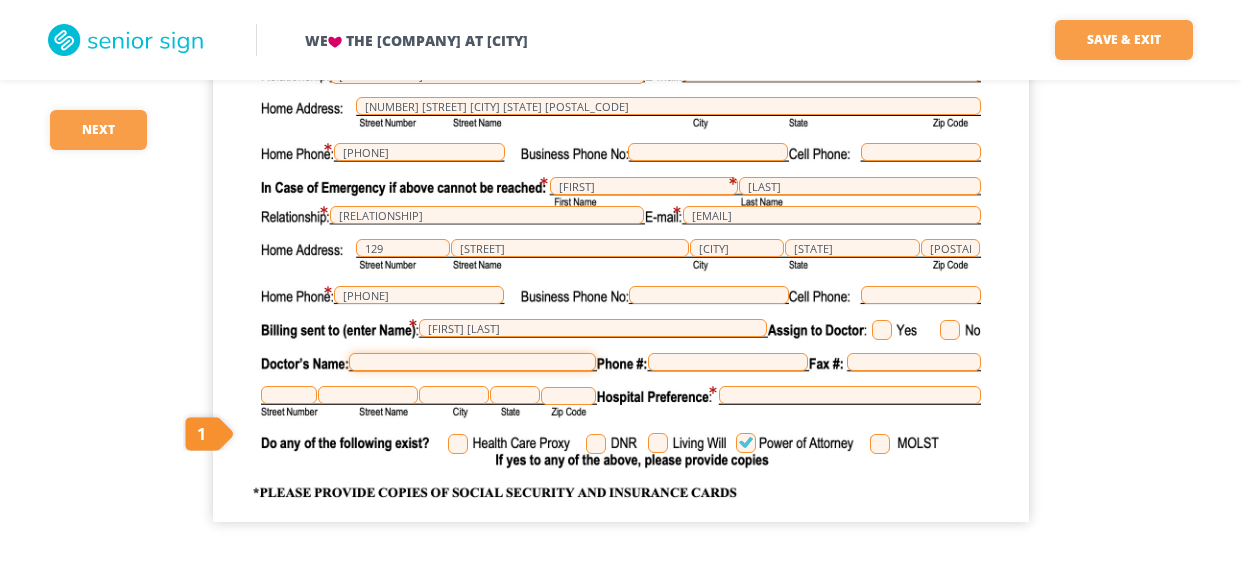 click at bounding box center (472, 362) 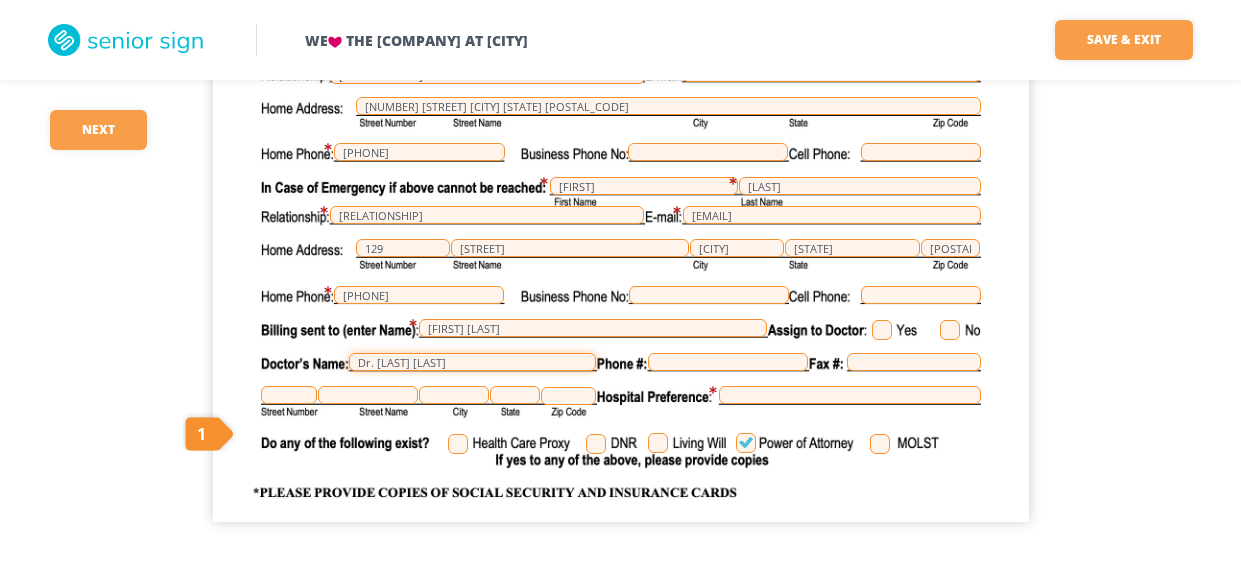 type on "Dr. [LAST] [LAST]" 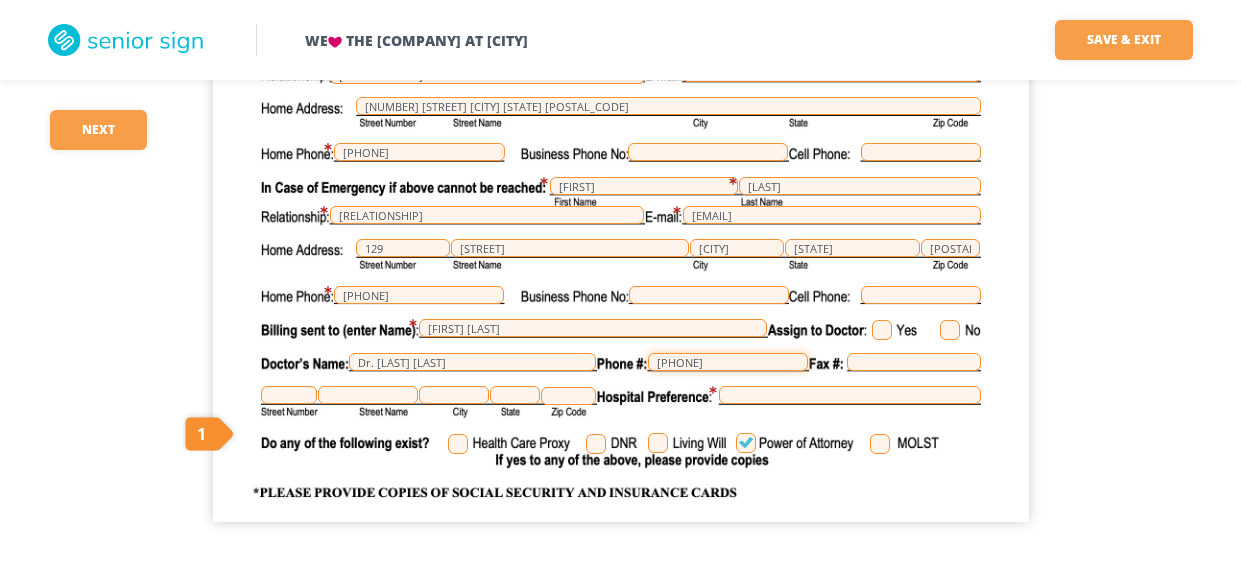 drag, startPoint x: 676, startPoint y: 363, endPoint x: 673, endPoint y: 348, distance: 15.297058 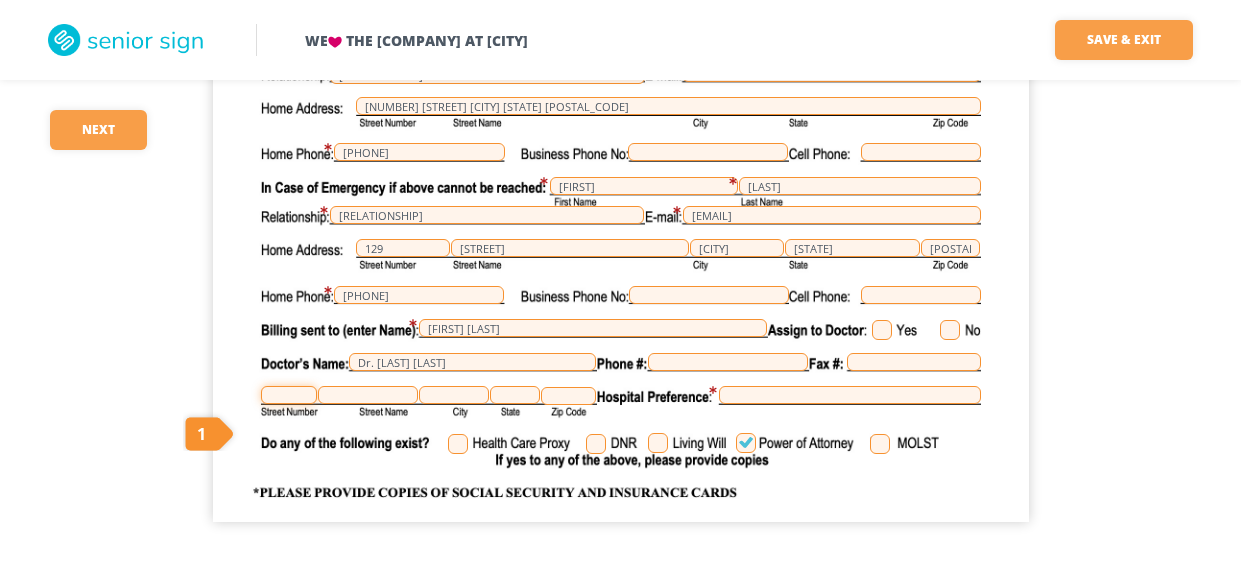 click at bounding box center [289, 395] 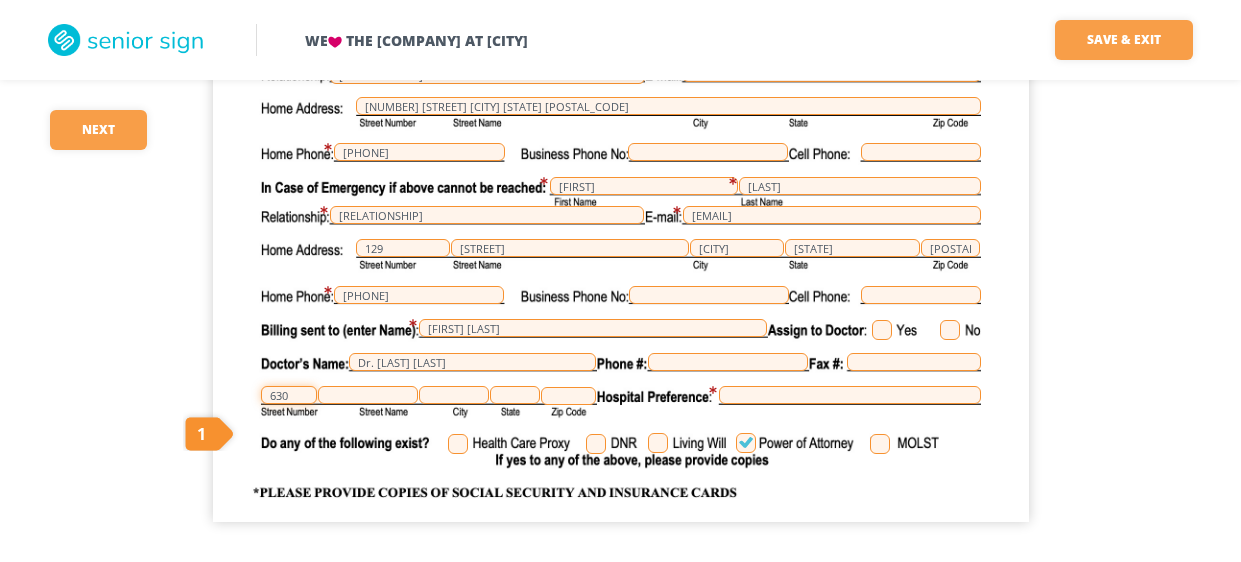 type on "630" 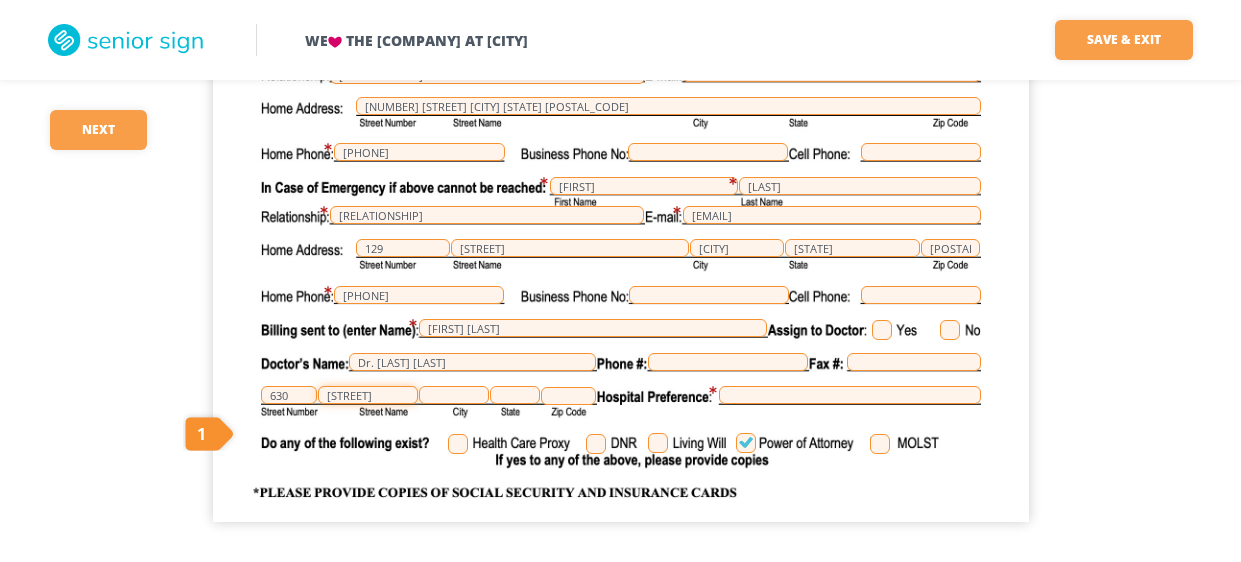 scroll, scrollTop: 0, scrollLeft: 1, axis: horizontal 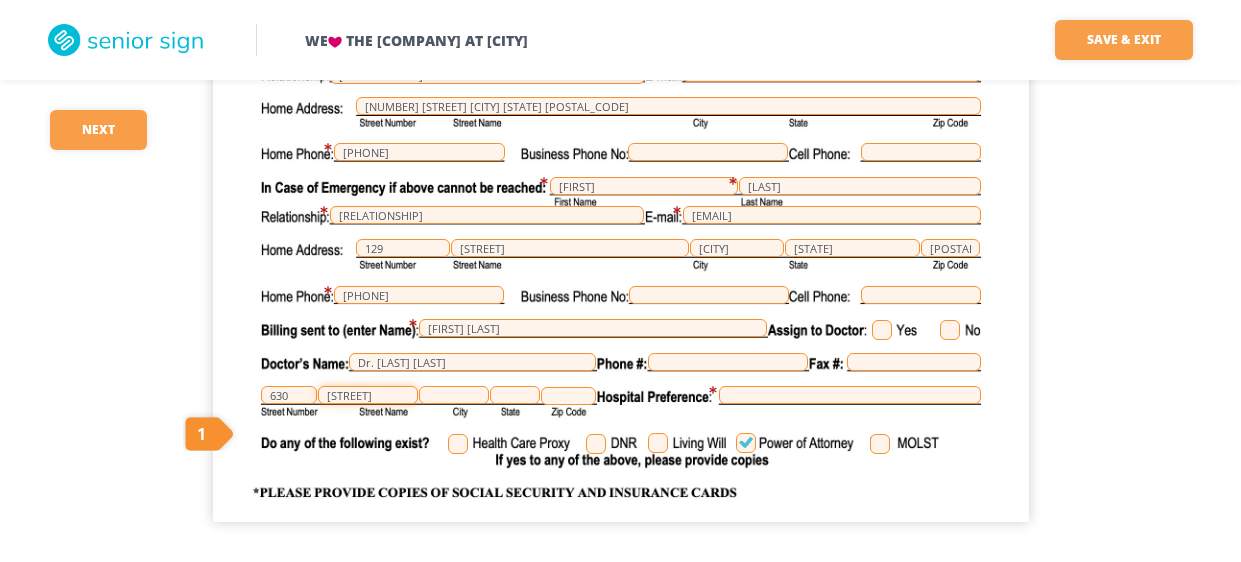 type on "[STREET]" 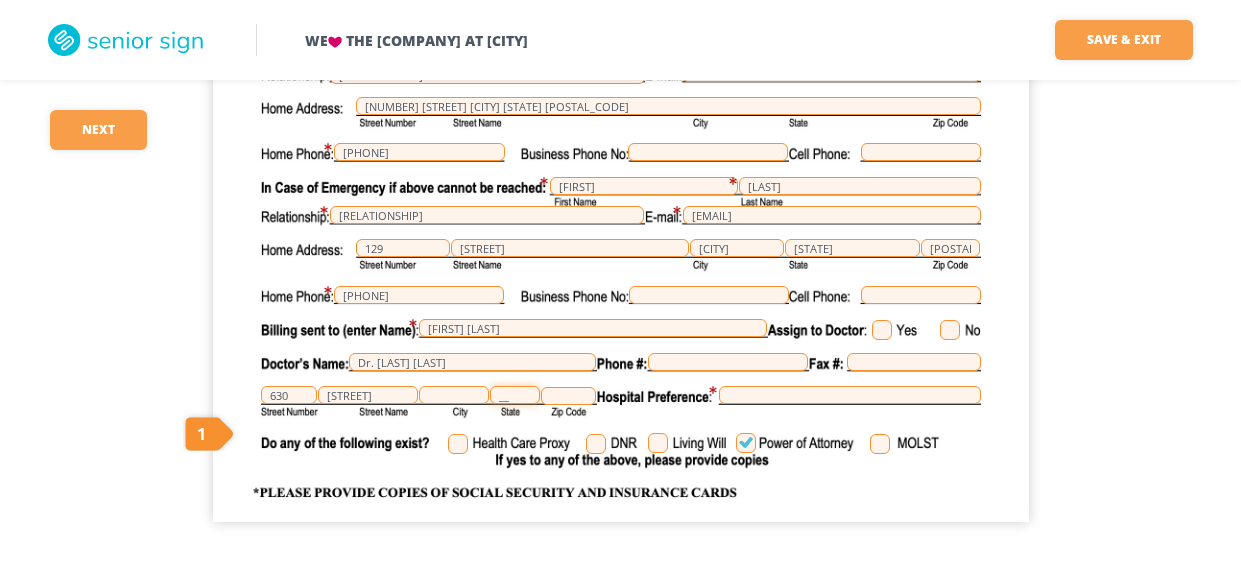 scroll, scrollTop: 0, scrollLeft: 0, axis: both 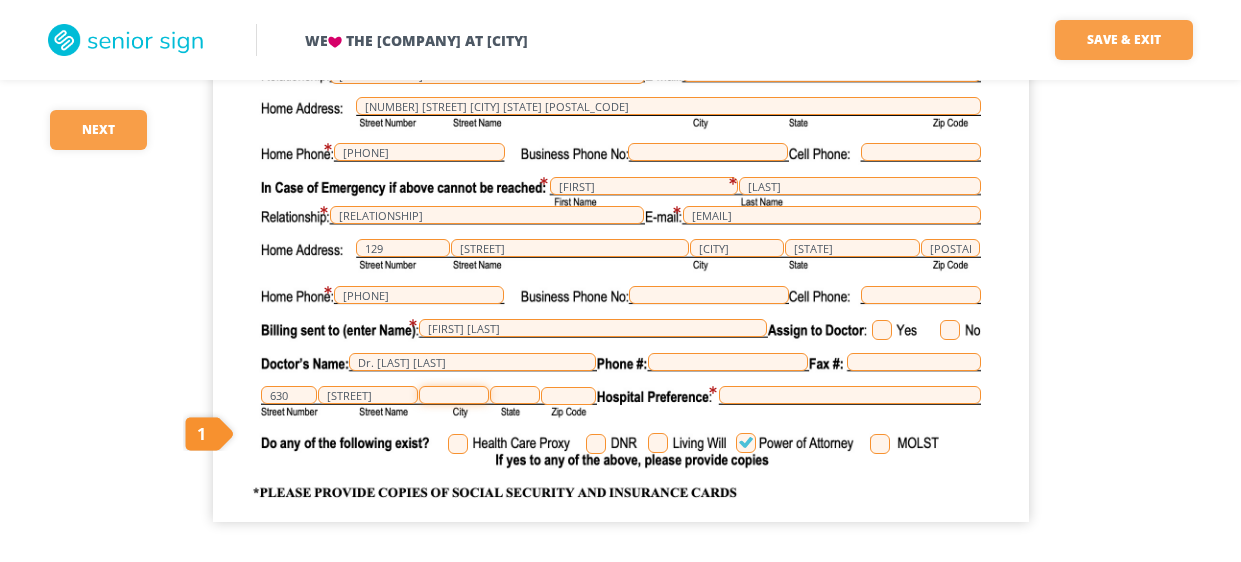 click at bounding box center [454, 395] 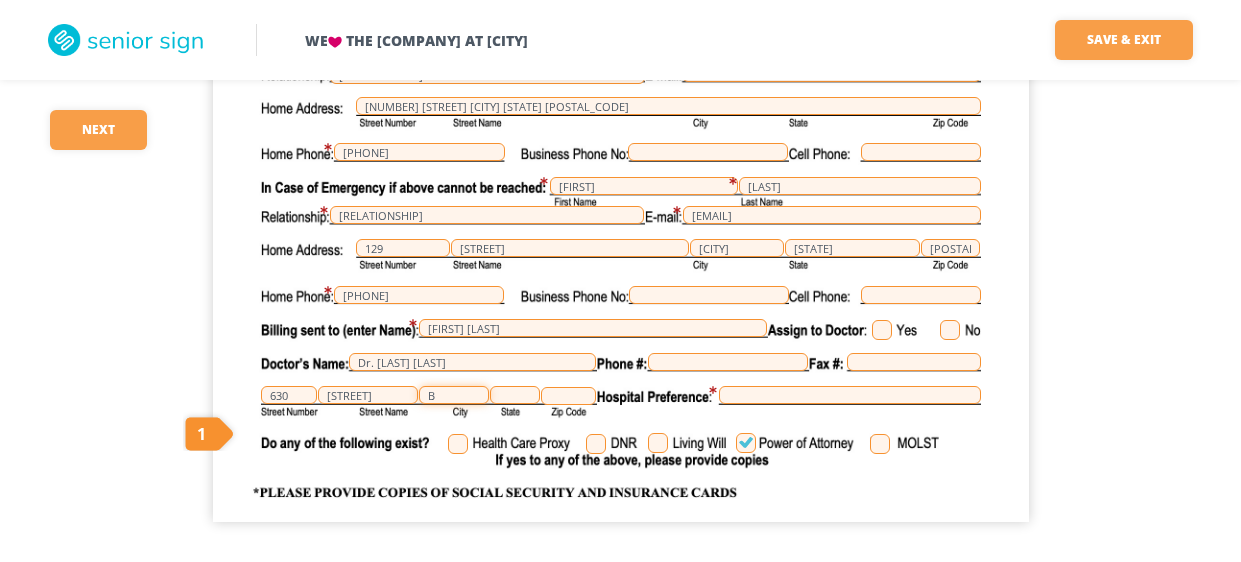 click on "B" at bounding box center (454, 395) 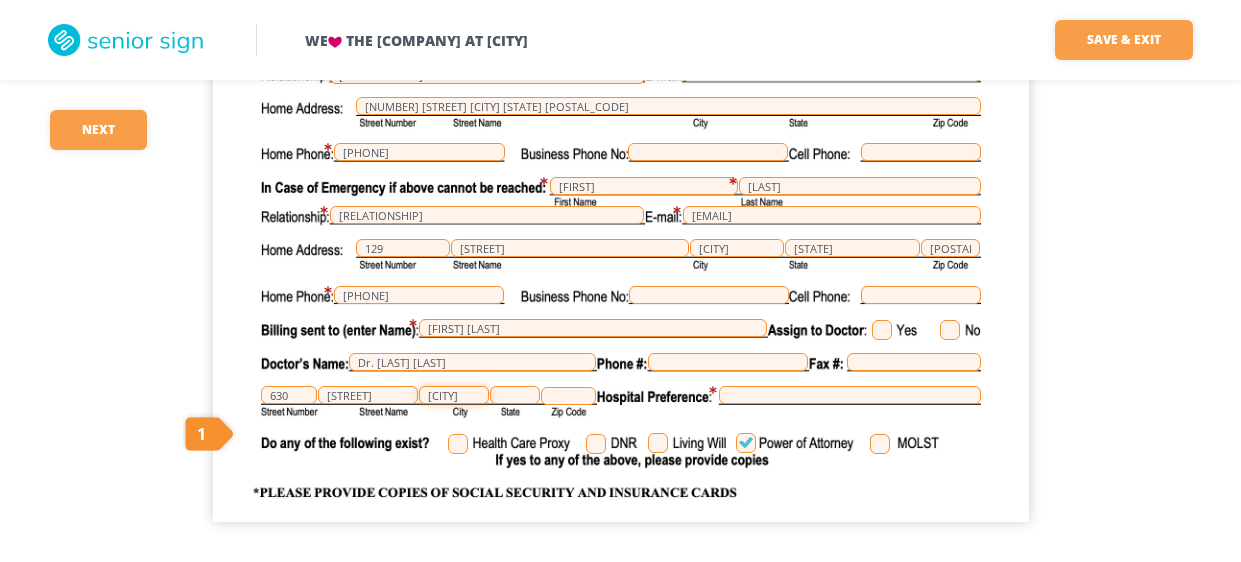 scroll, scrollTop: 0, scrollLeft: 15, axis: horizontal 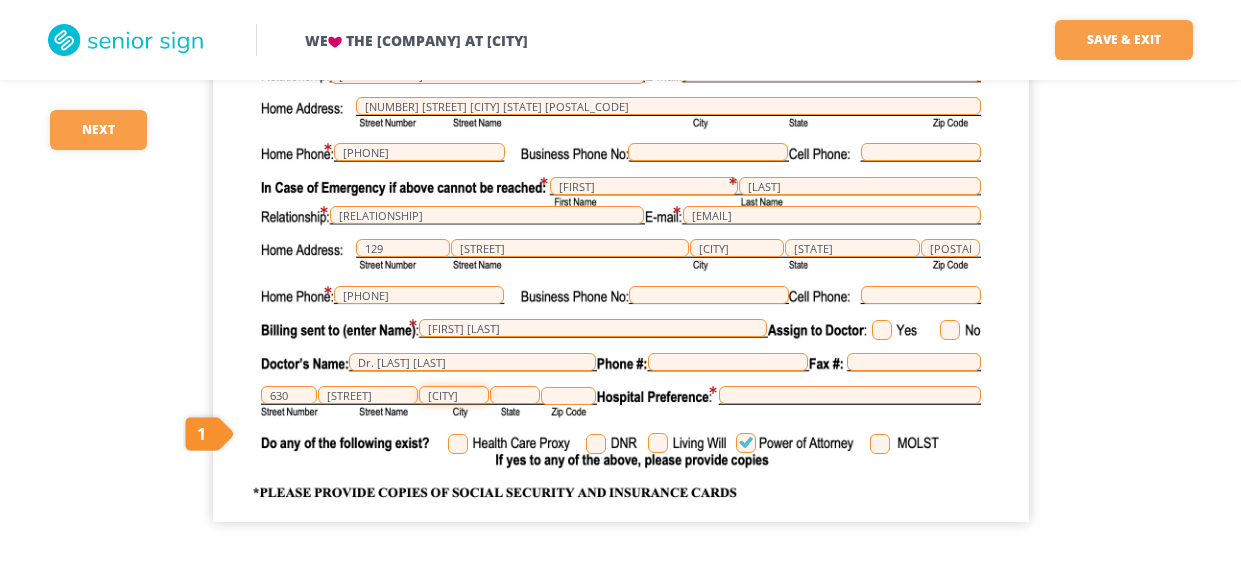 type on "[CITY]" 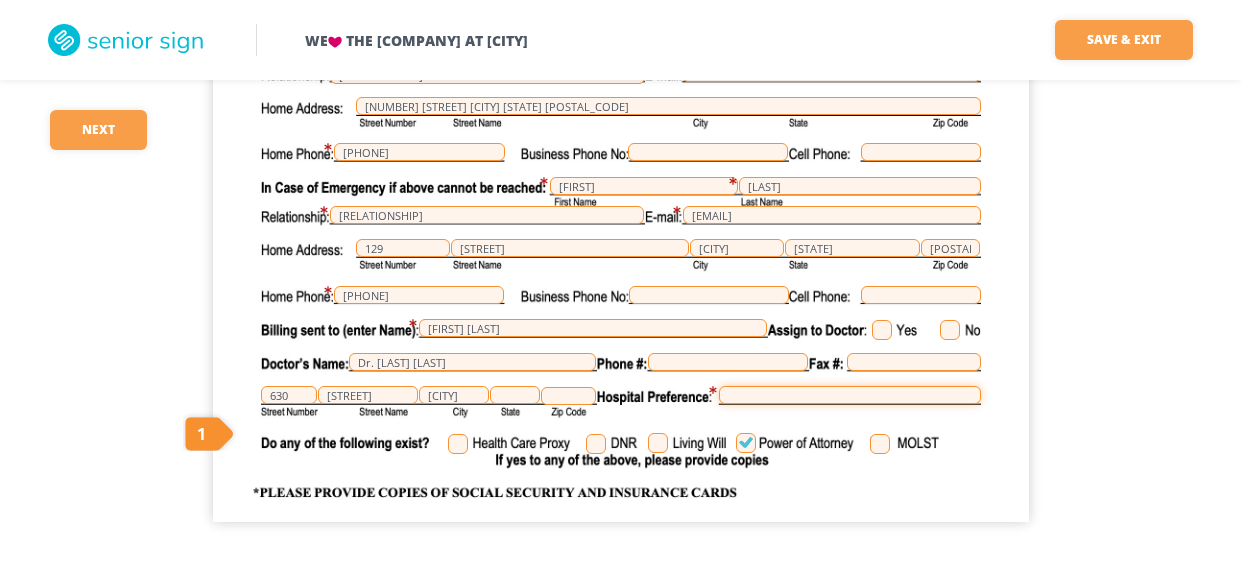 scroll, scrollTop: 0, scrollLeft: 0, axis: both 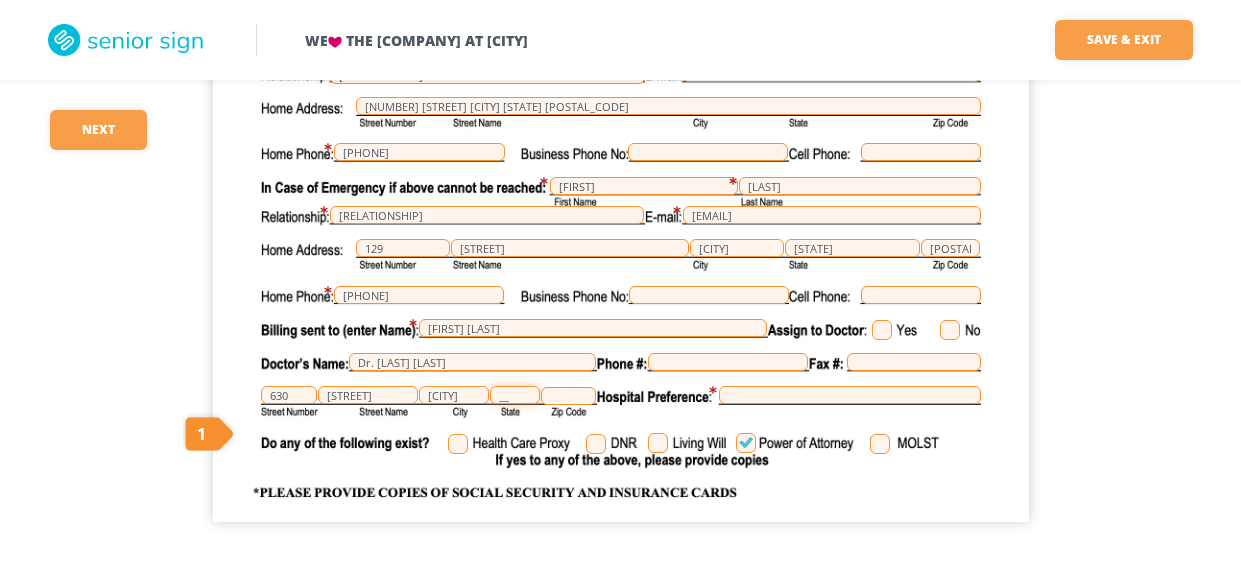 drag, startPoint x: 510, startPoint y: 400, endPoint x: 505, endPoint y: 390, distance: 11.18034 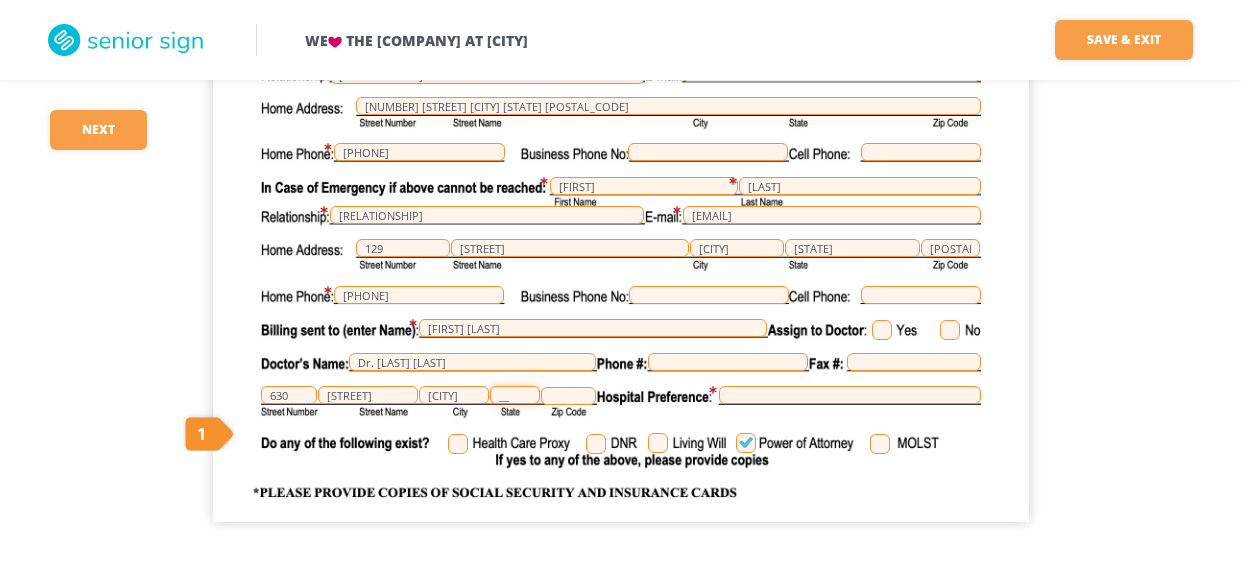 click on "__" at bounding box center (515, 395) 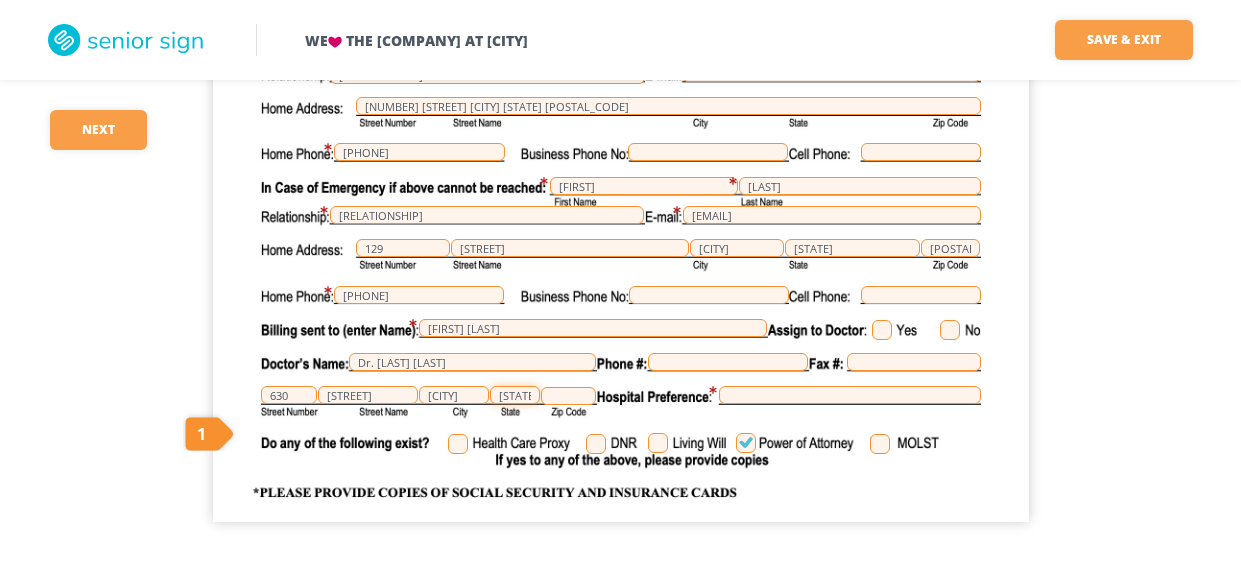 type on "[STATE]" 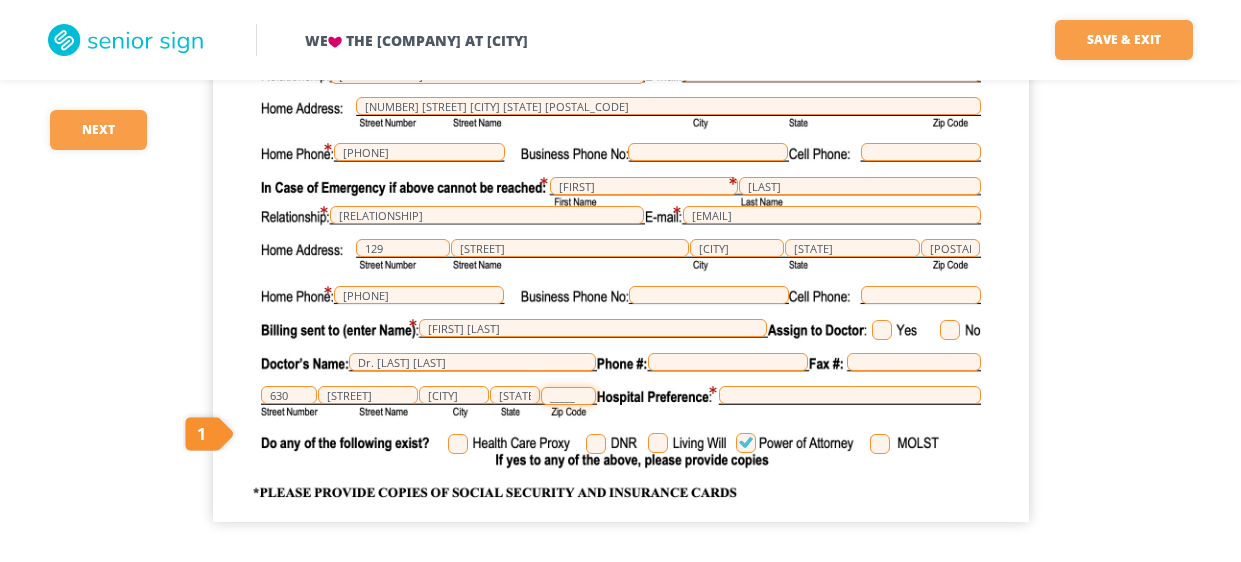 click on "_____" at bounding box center (568, 396) 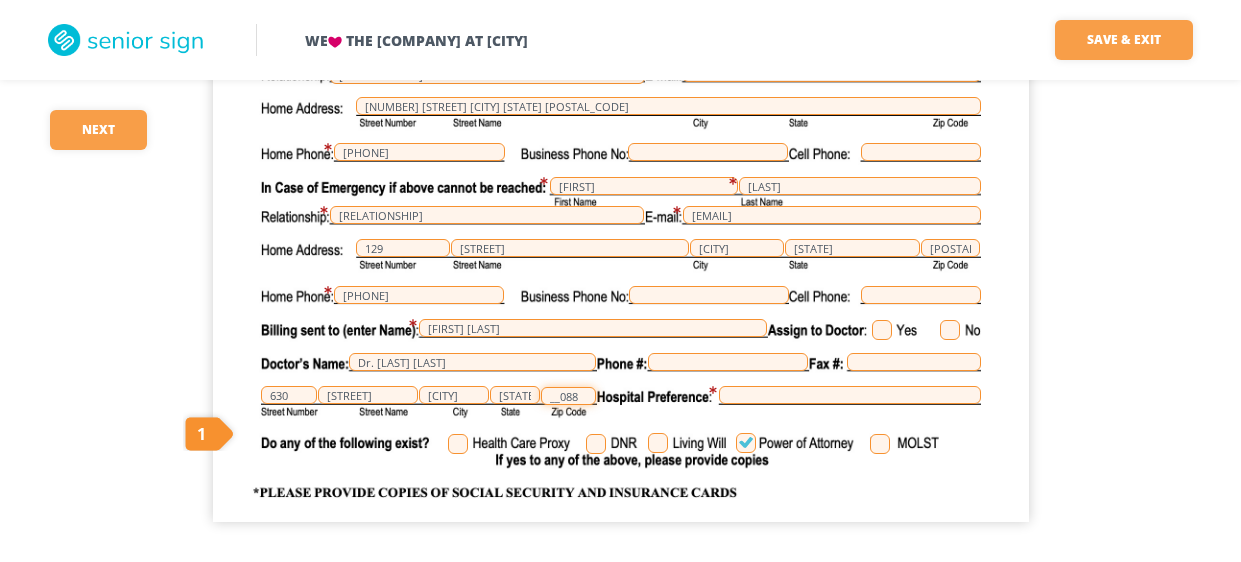 type on "__088" 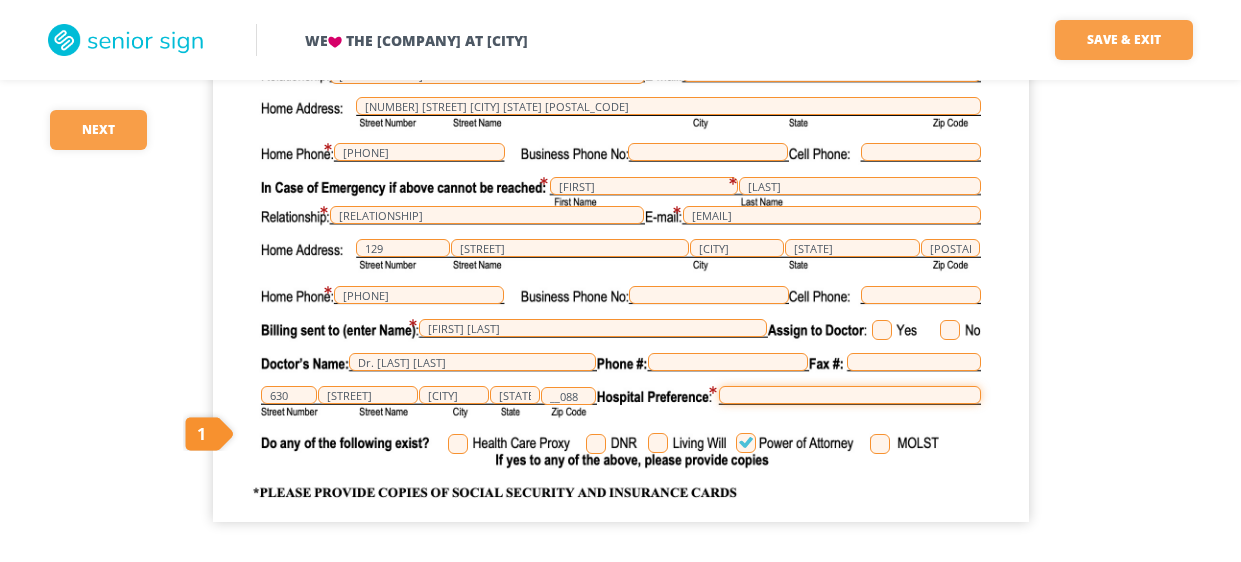 click at bounding box center [850, 395] 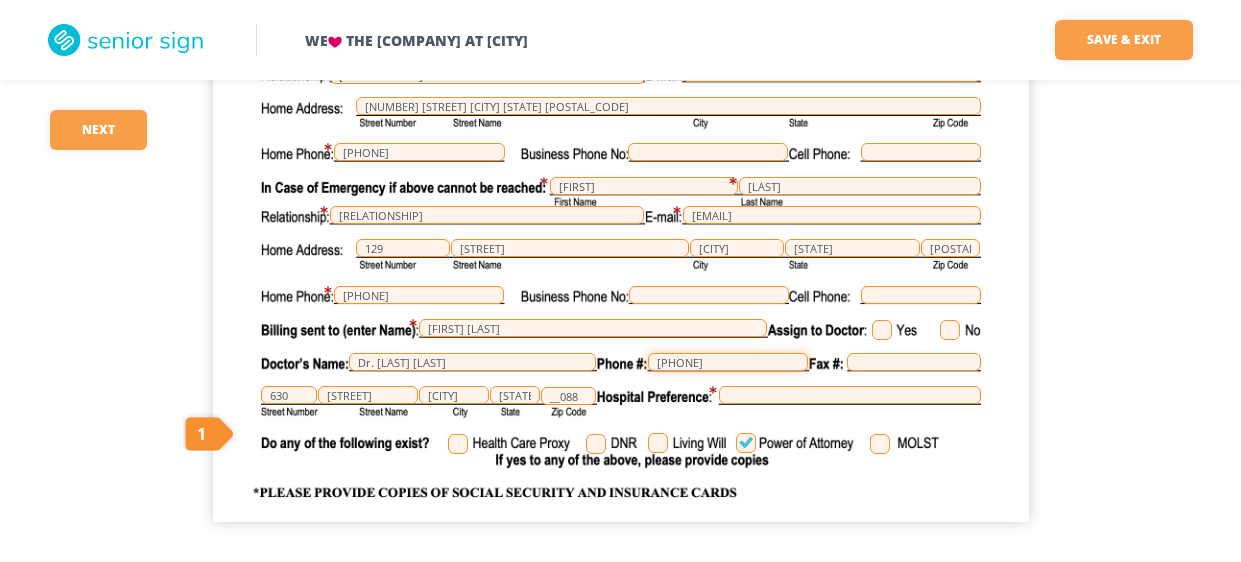 click on "[PHONE]" at bounding box center (728, 362) 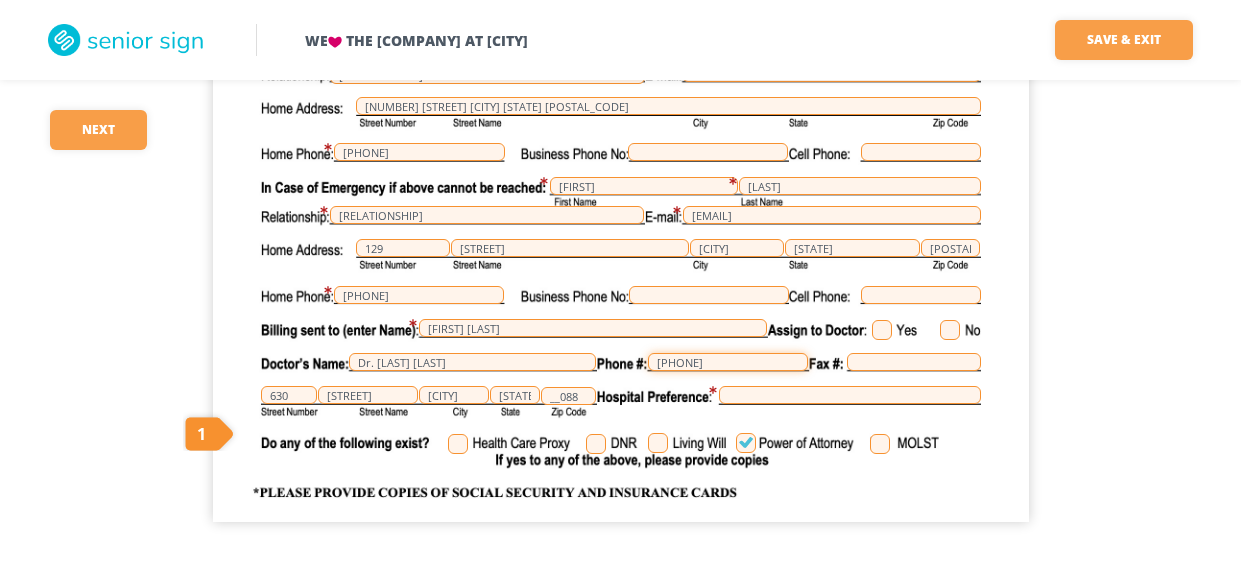 type on "[PHONE]" 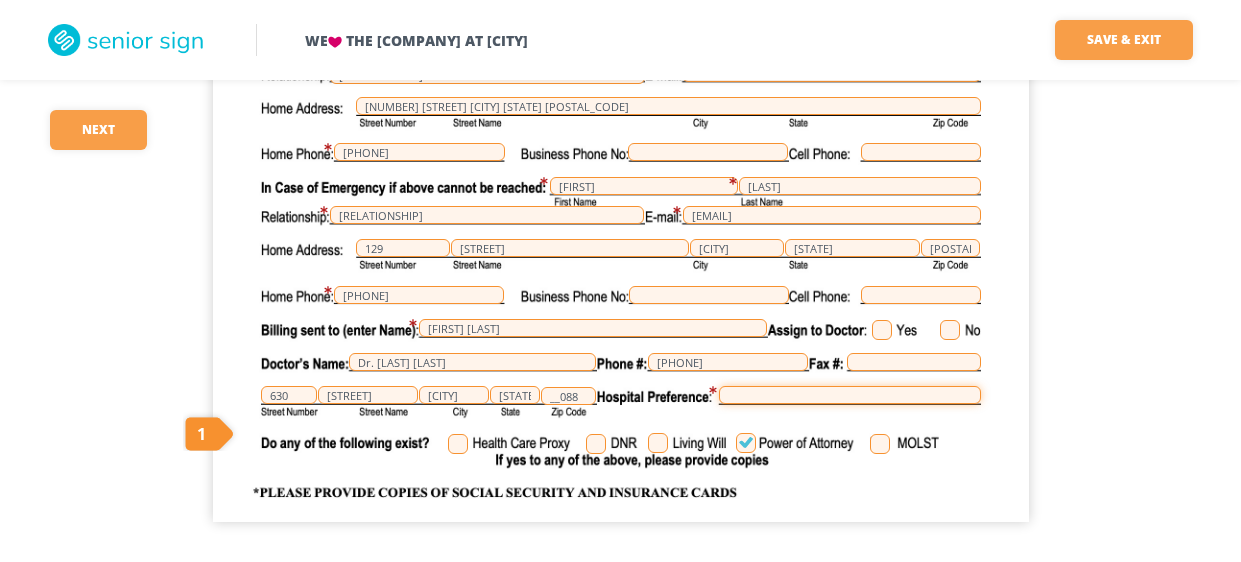 click at bounding box center (850, 395) 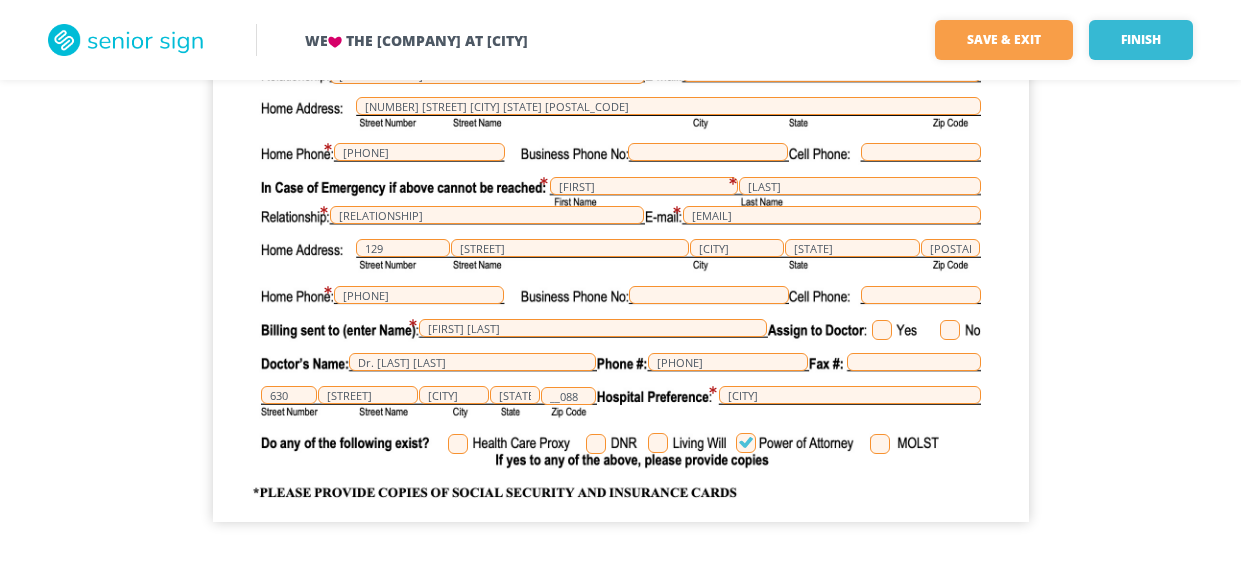 click at bounding box center [458, 444] 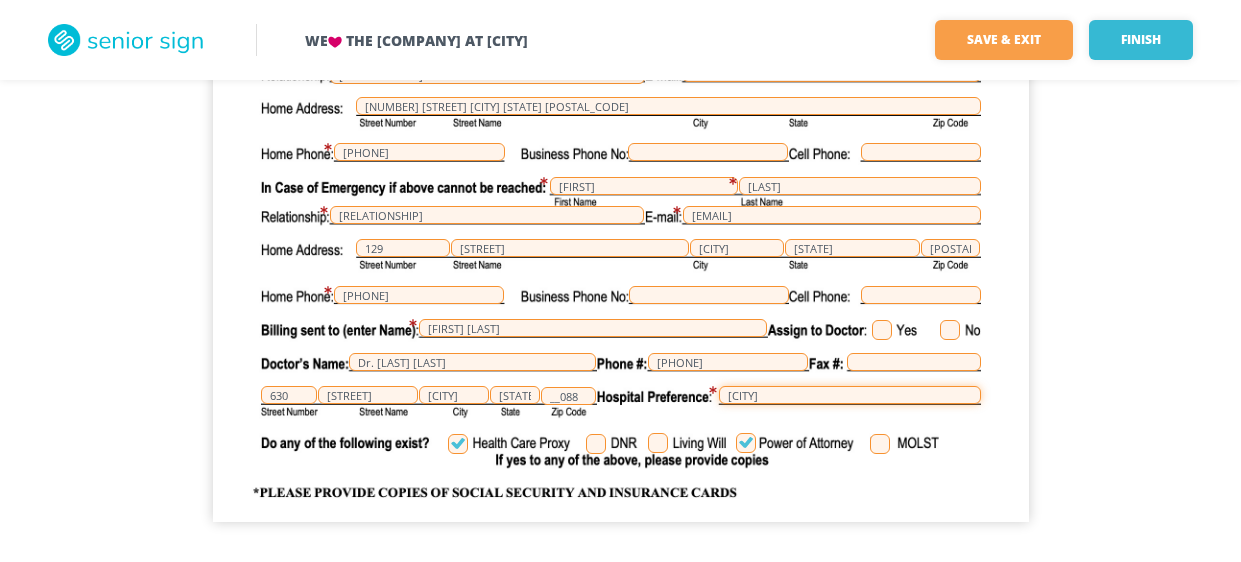 click on "[CITY]" at bounding box center [850, 395] 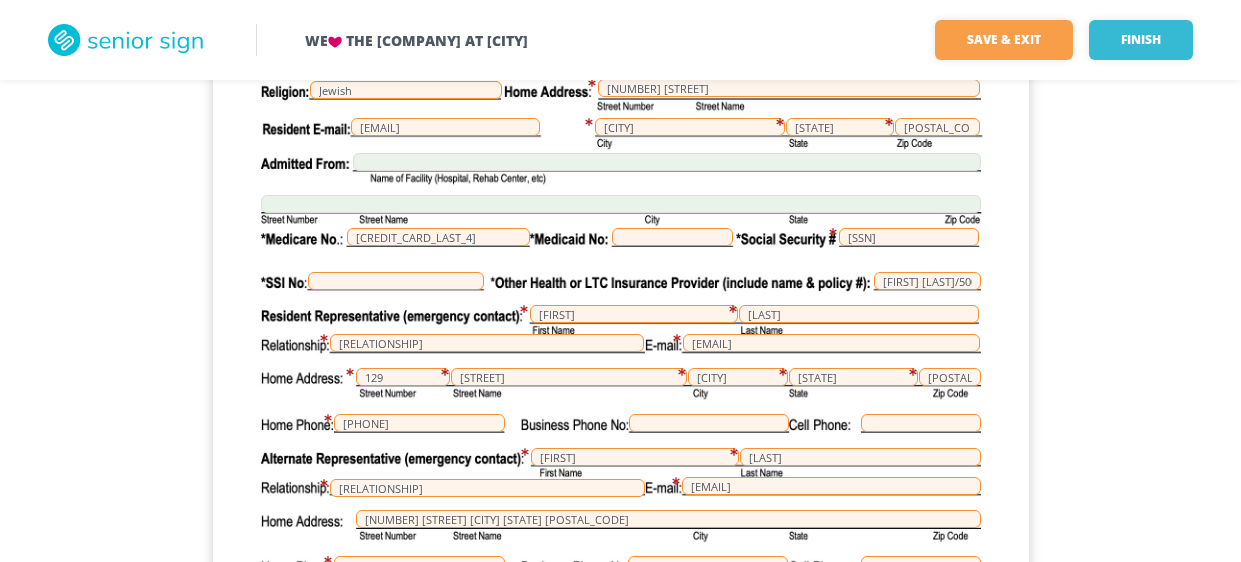 scroll, scrollTop: 256, scrollLeft: 0, axis: vertical 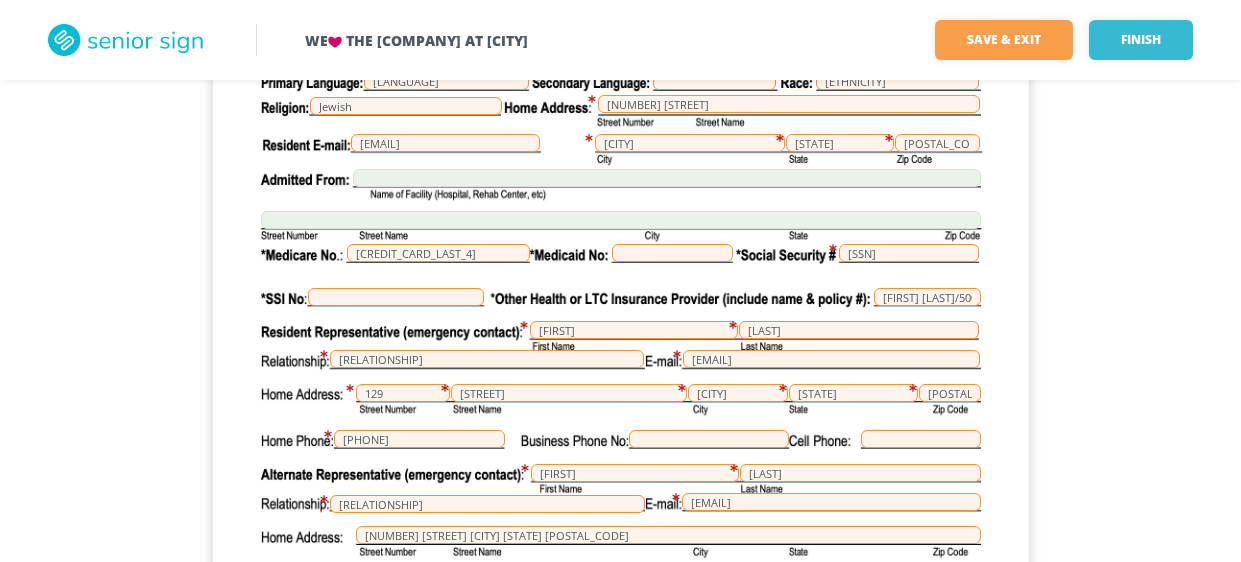 type on "[FIRST] [LAST] [STREET]" 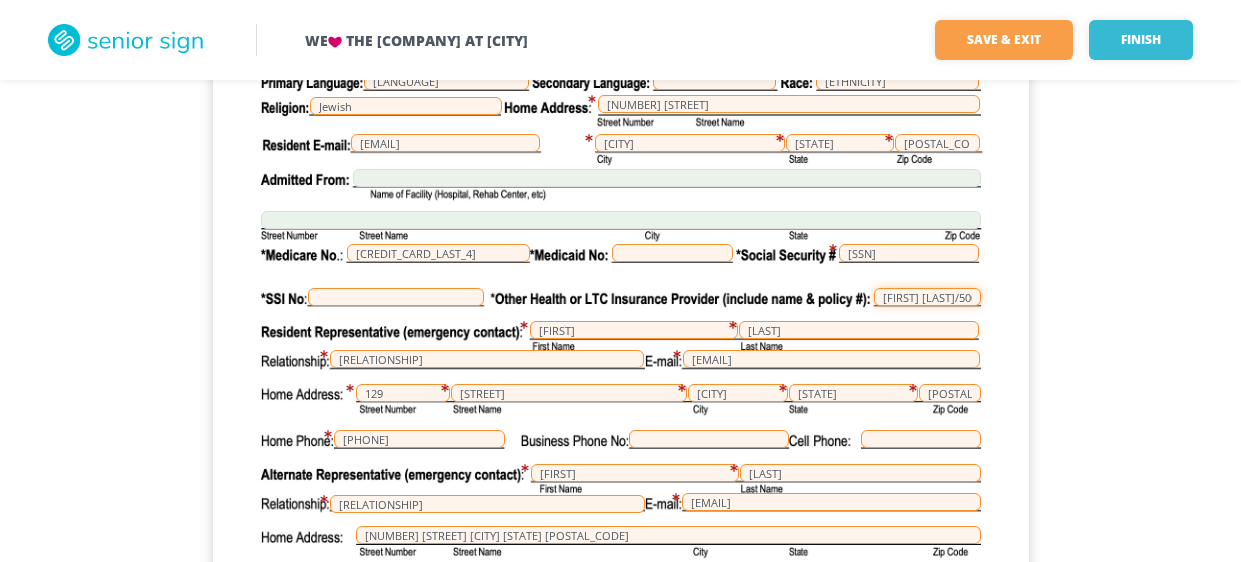 click on "[FIRST] [LAST]/5009400" at bounding box center (927, 297) 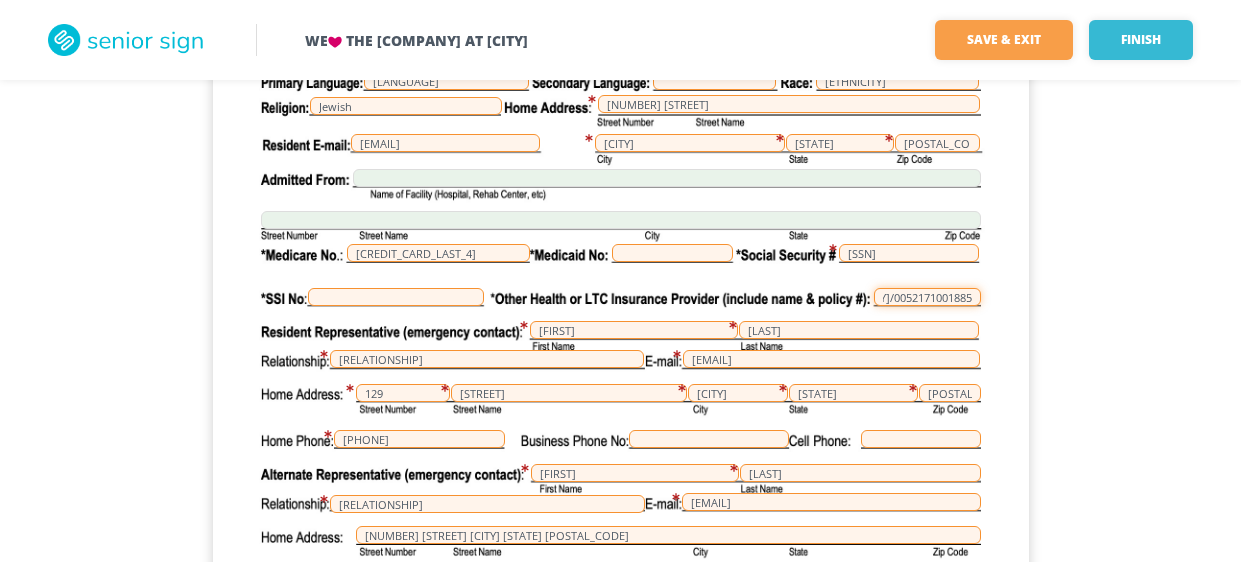 scroll, scrollTop: 0, scrollLeft: 92, axis: horizontal 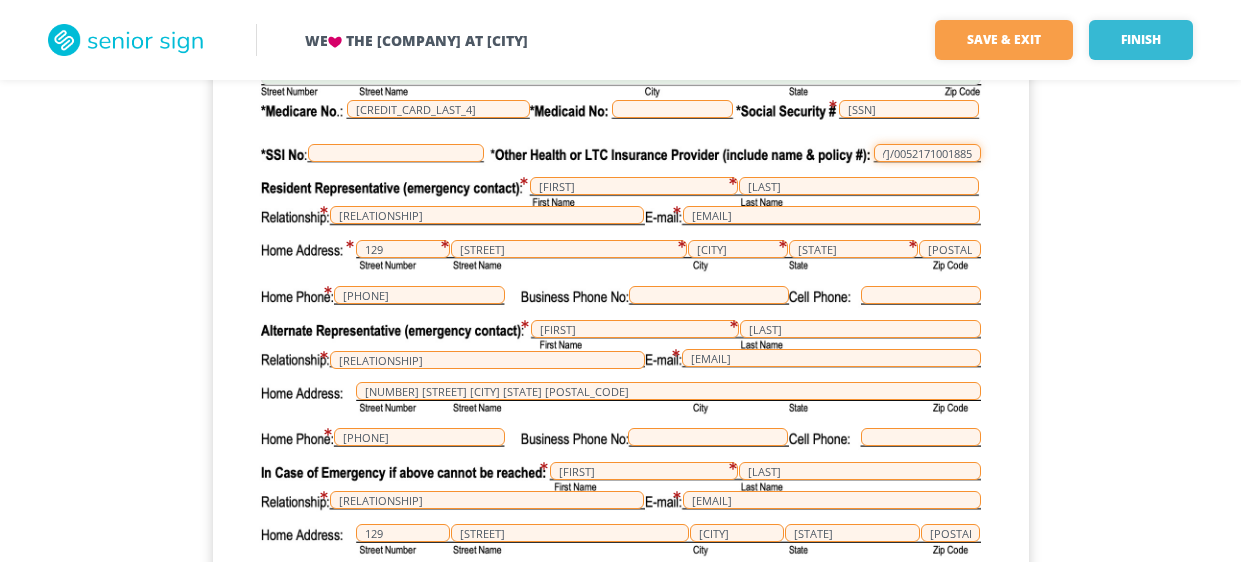 type on "[COMPANY]/0052171001885" 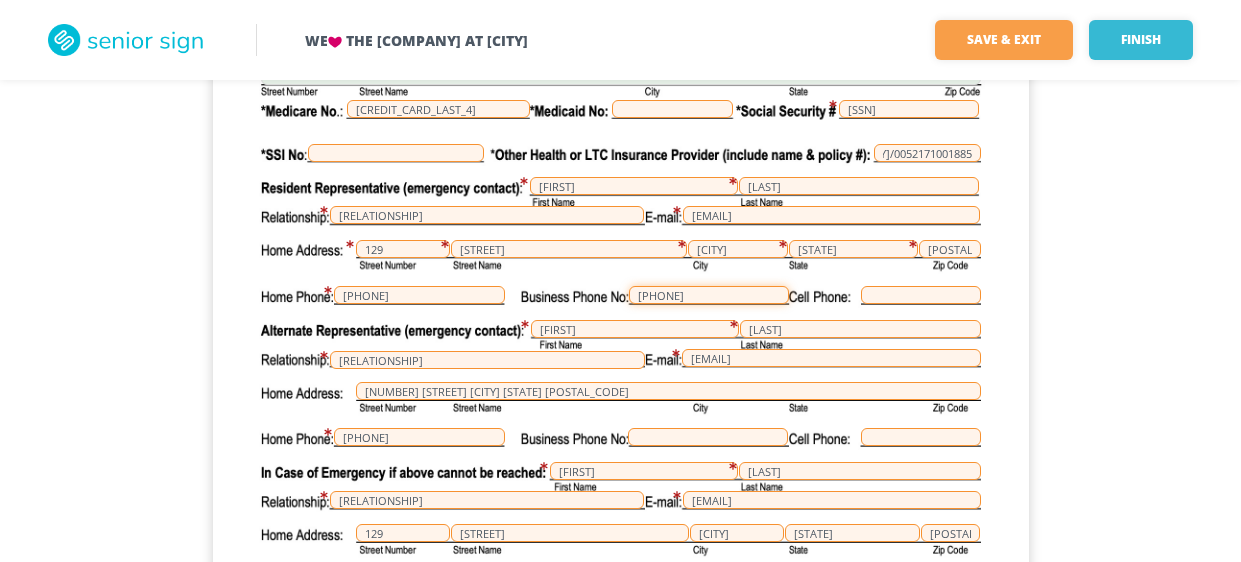 scroll, scrollTop: 0, scrollLeft: 0, axis: both 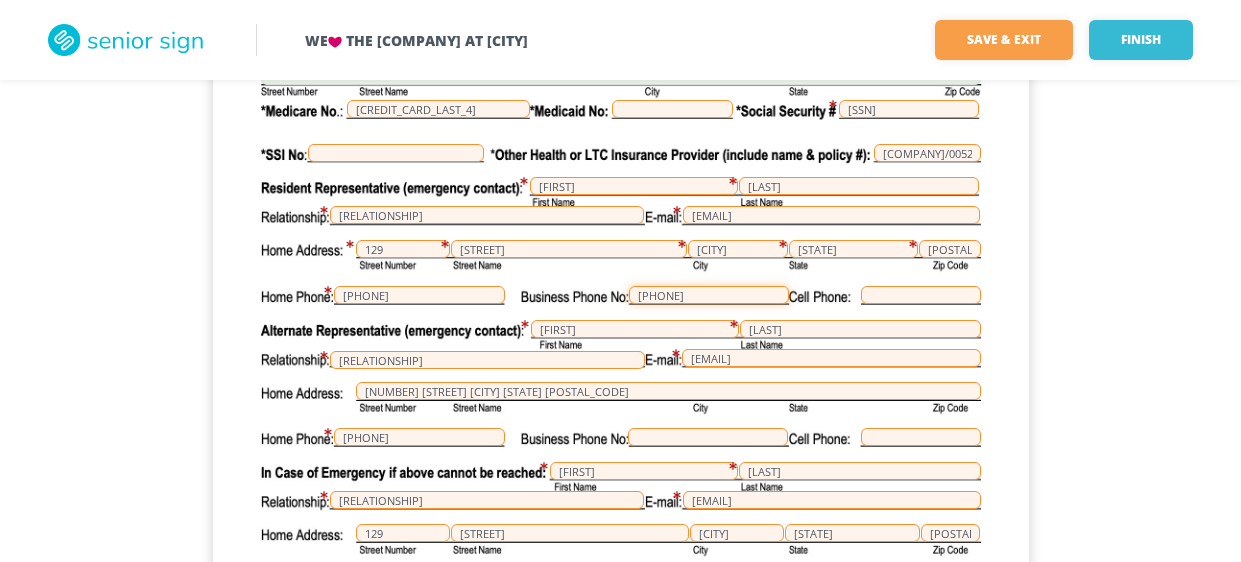 click on "[PHONE]" at bounding box center [709, 295] 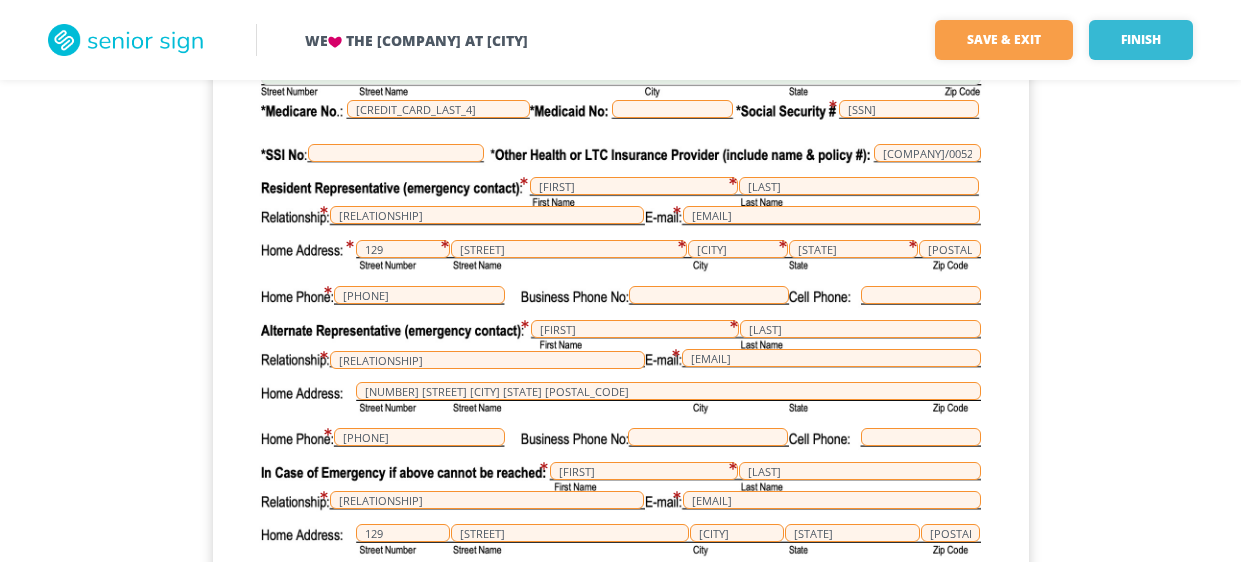 click on "[FIRST] [LAST] [DATE] [DATE] [GENDER] [ETHNICITY] [ADDRESS] [RELIGION] [CITY] [STATE] [POSTAL_CODE] [EMAIL] [CREDIT_CARD_LAST_4] [SSN] [FIRST] [LAST] [RELATIONSHIP] [EMAIL] [NUMBER] [STREET] [CITY] [STATE] [POSTAL_CODE] [PHONE] [FIRST] [LAST] [RELATIONSHIP] [EMAIL] [NUMBER] [STREET] [CITY] [STATE] [POSTAL_CODE] [PHONE] [FIRST] [LAST] [DR_TITLE] [LAST] [PHONE] [NUMBER] [STREET] [STATE] [CITY] [FIRST] [LAST] [STREET] [UNDERSCORE]" at bounding box center [621, 279] 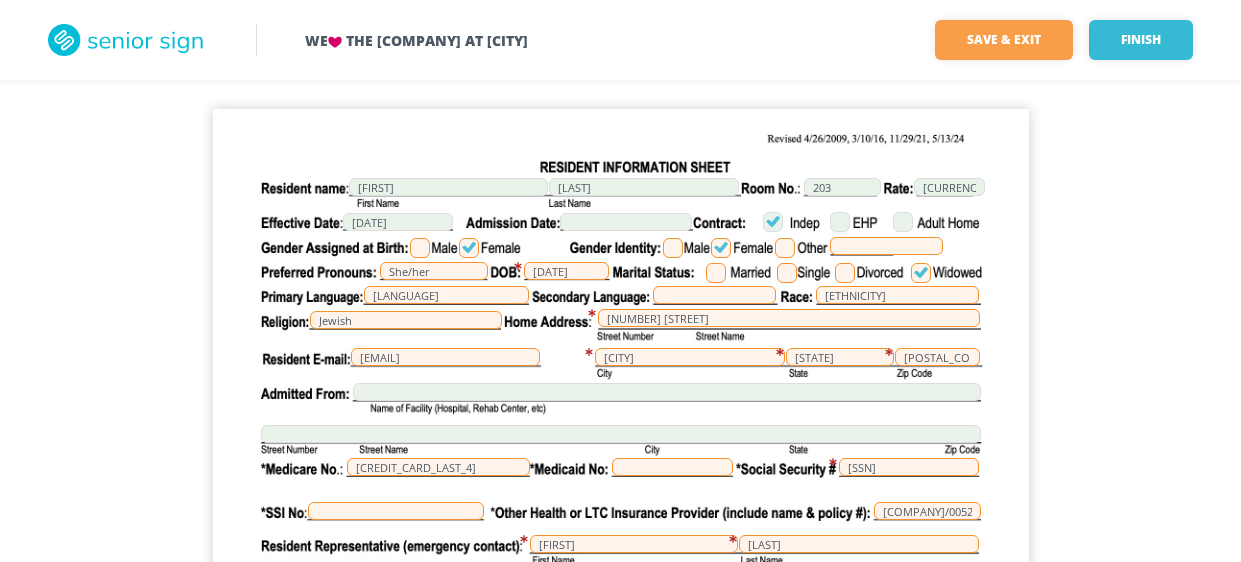 scroll, scrollTop: 4, scrollLeft: 0, axis: vertical 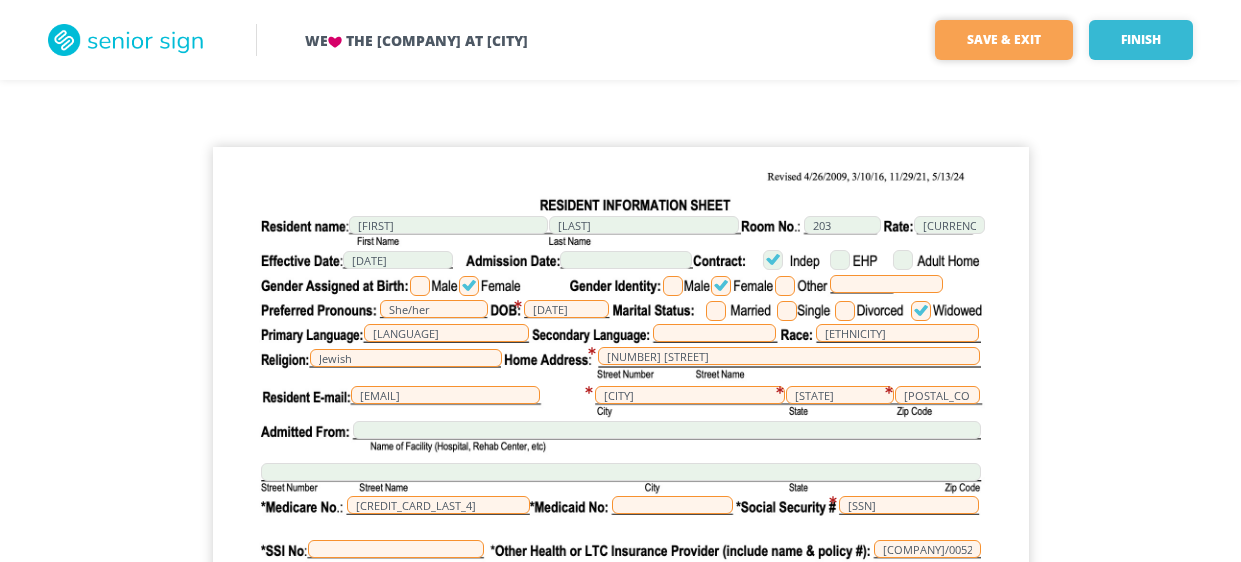 click on "Save & Exit" at bounding box center [1004, 40] 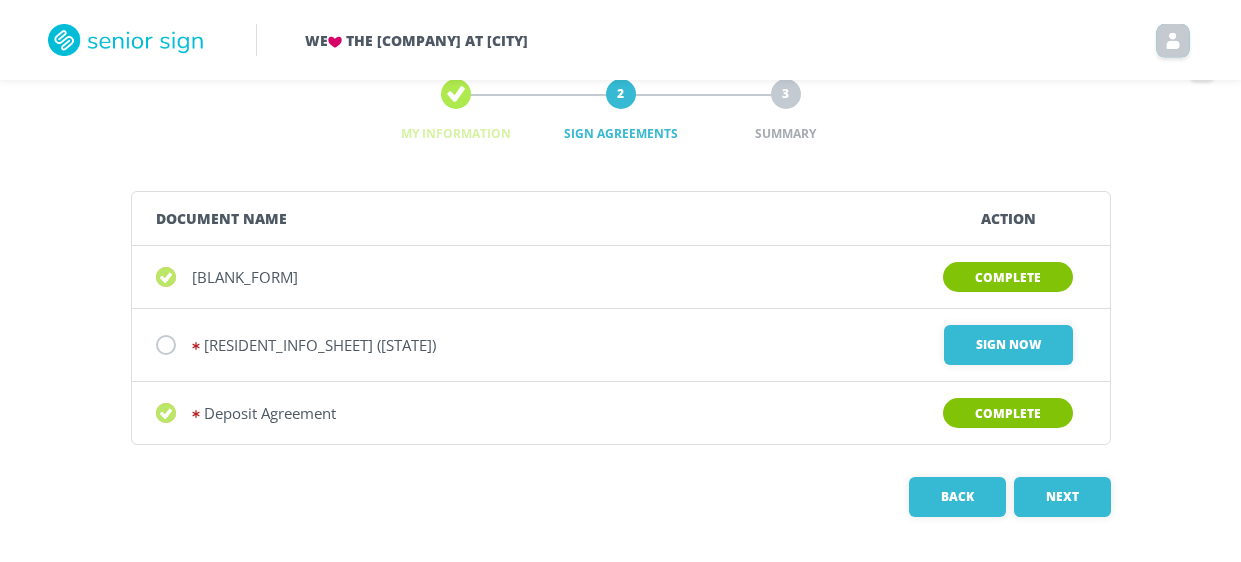 scroll, scrollTop: 50, scrollLeft: 0, axis: vertical 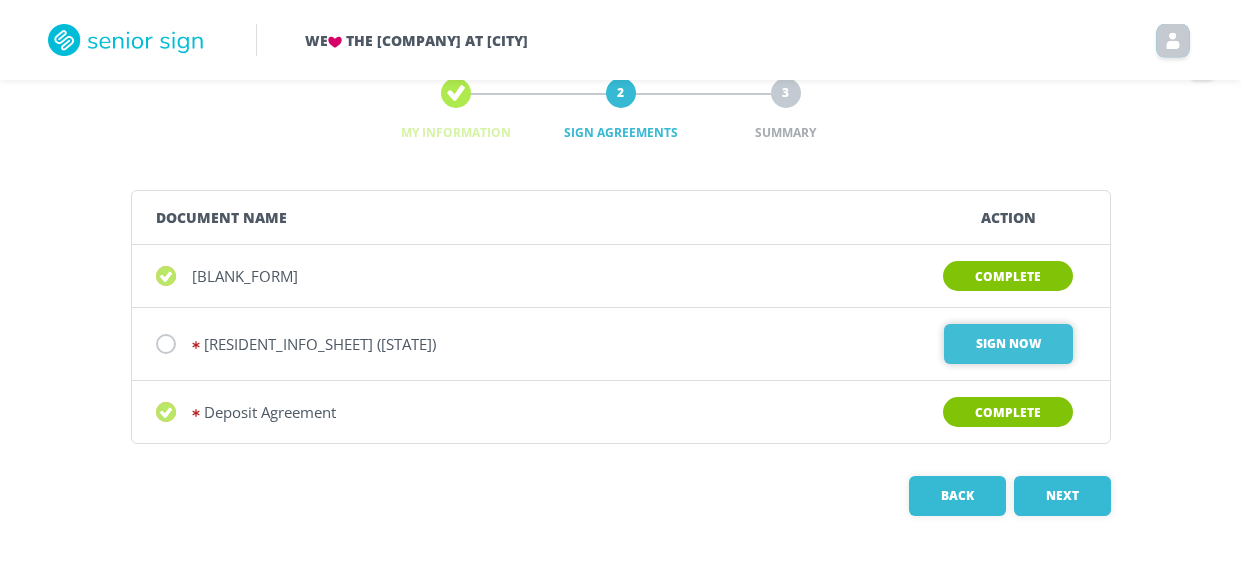 click on "Sign Now" at bounding box center (1008, 344) 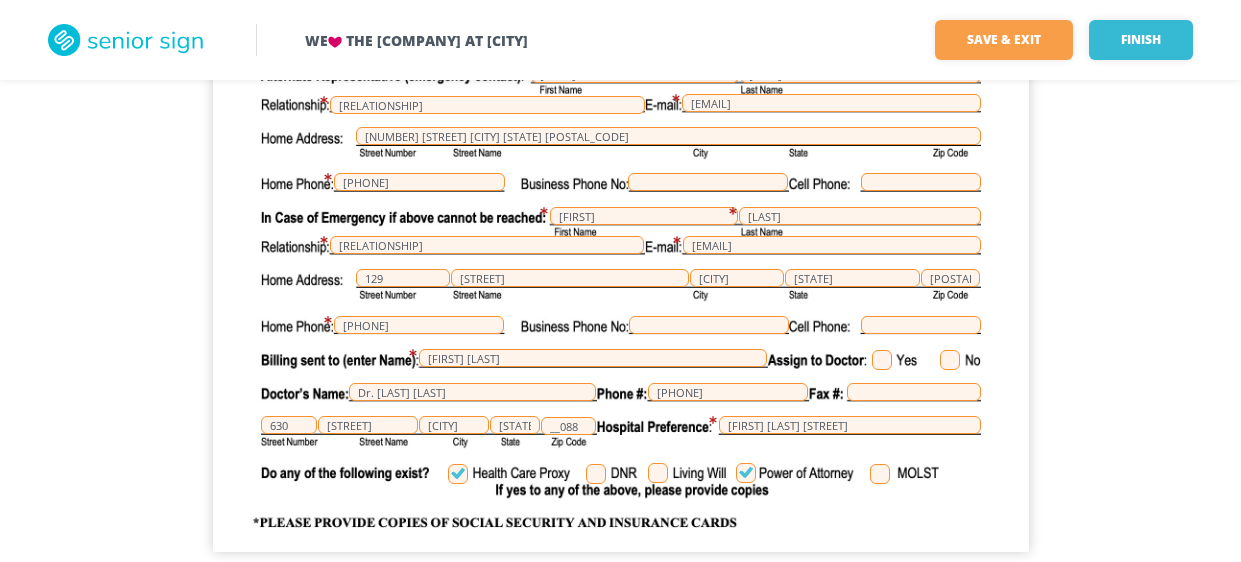 scroll, scrollTop: 688, scrollLeft: 0, axis: vertical 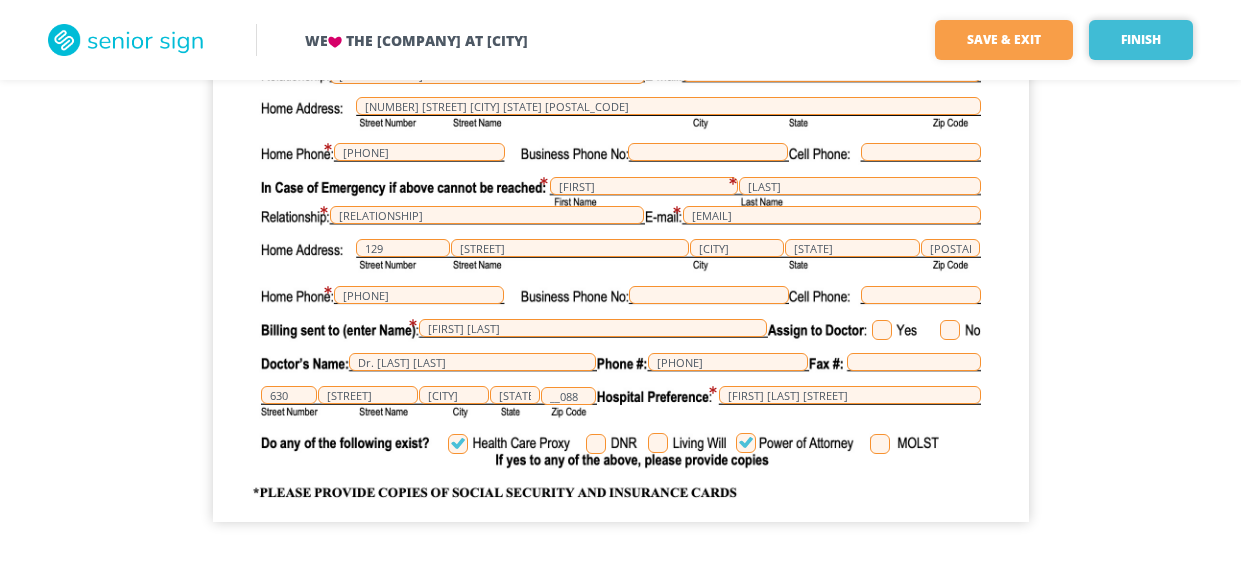 click on "Finish" at bounding box center (1141, 40) 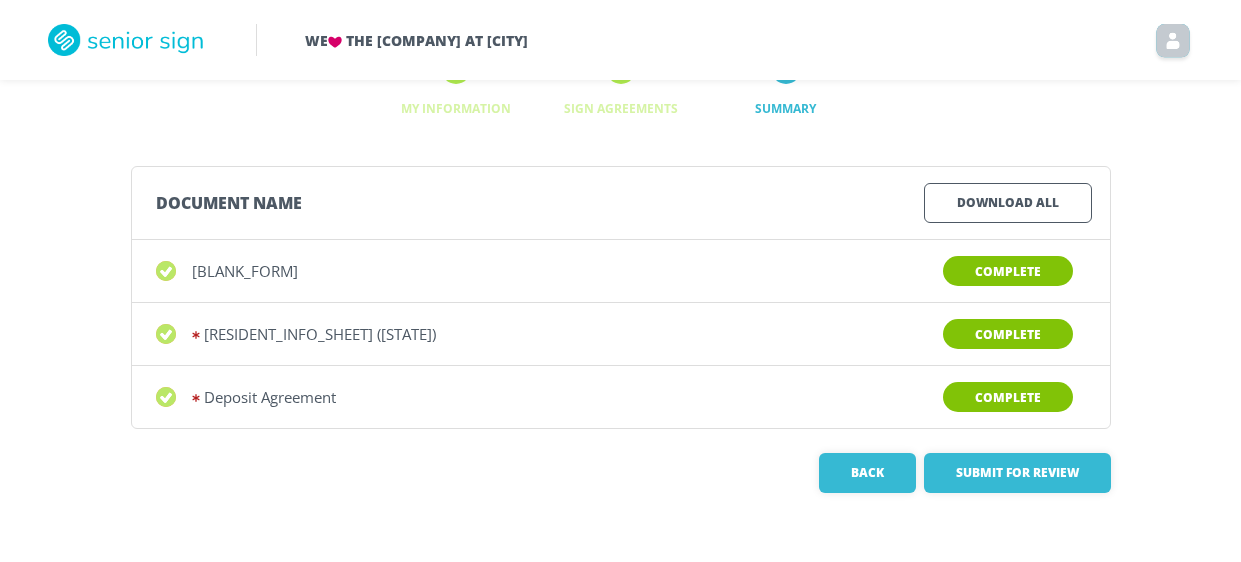 scroll, scrollTop: 76, scrollLeft: 0, axis: vertical 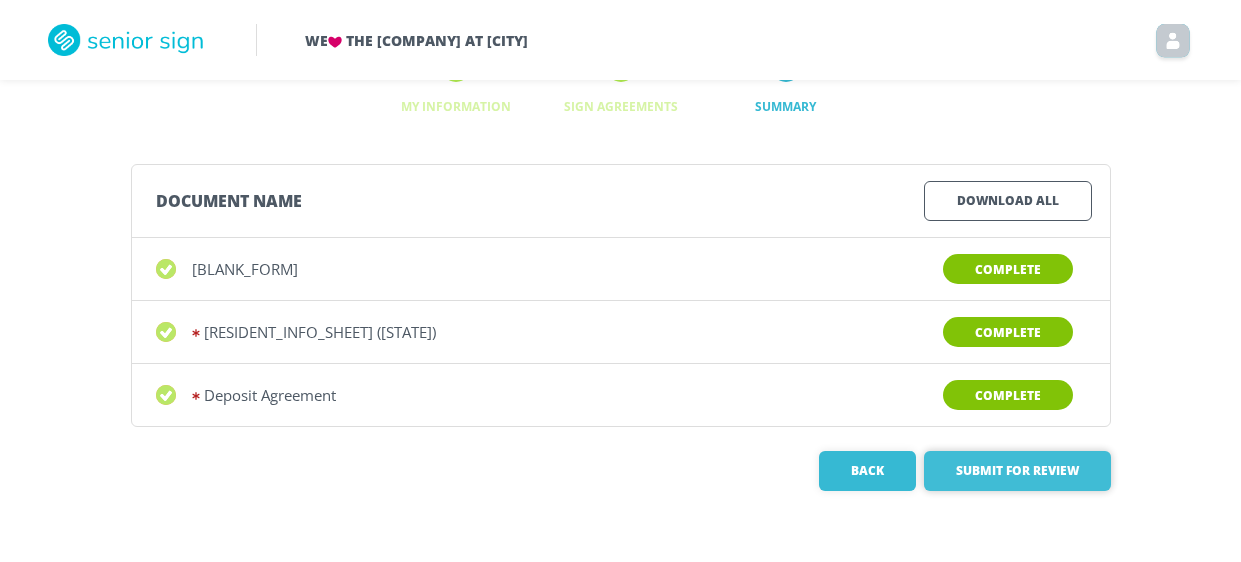 click on "Submit for Review" at bounding box center (1017, 471) 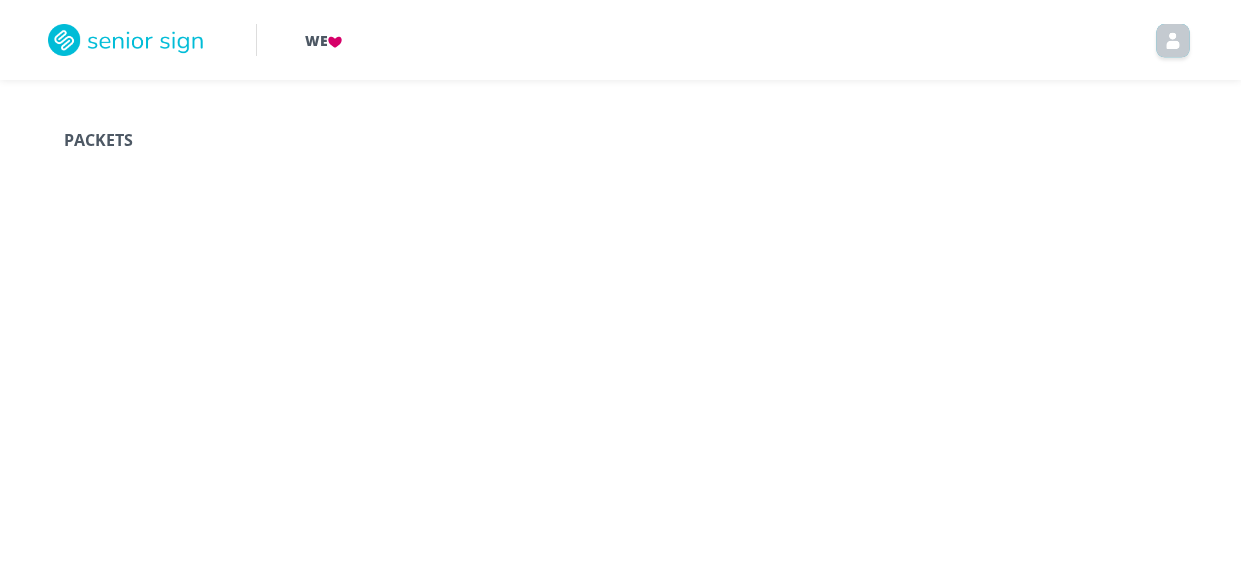 scroll, scrollTop: 0, scrollLeft: 0, axis: both 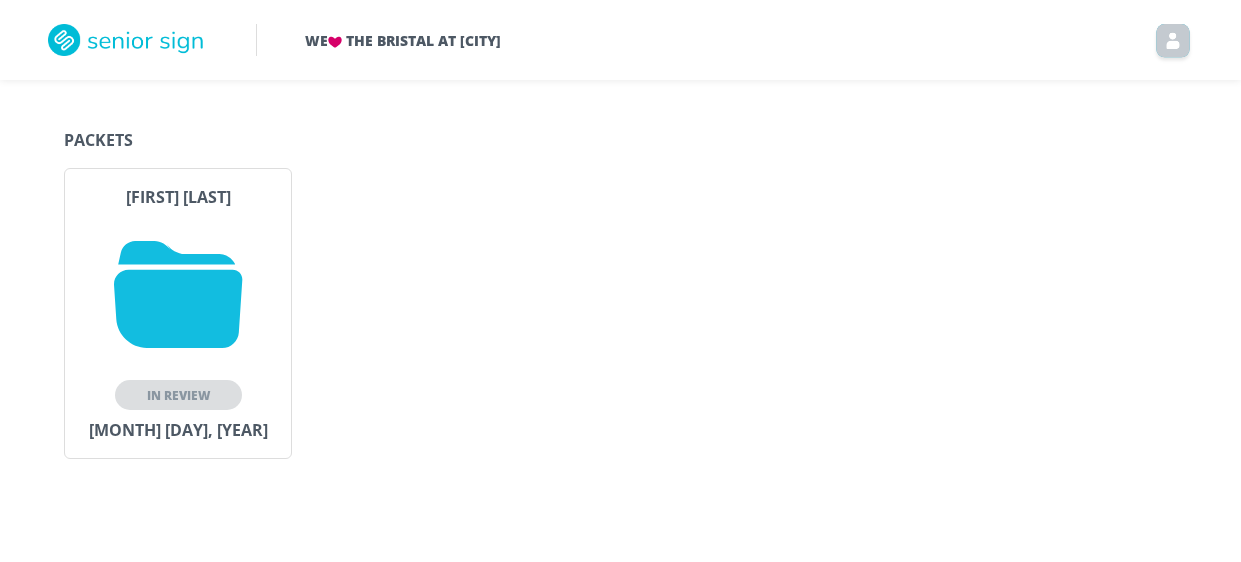 click at bounding box center (1173, 44) 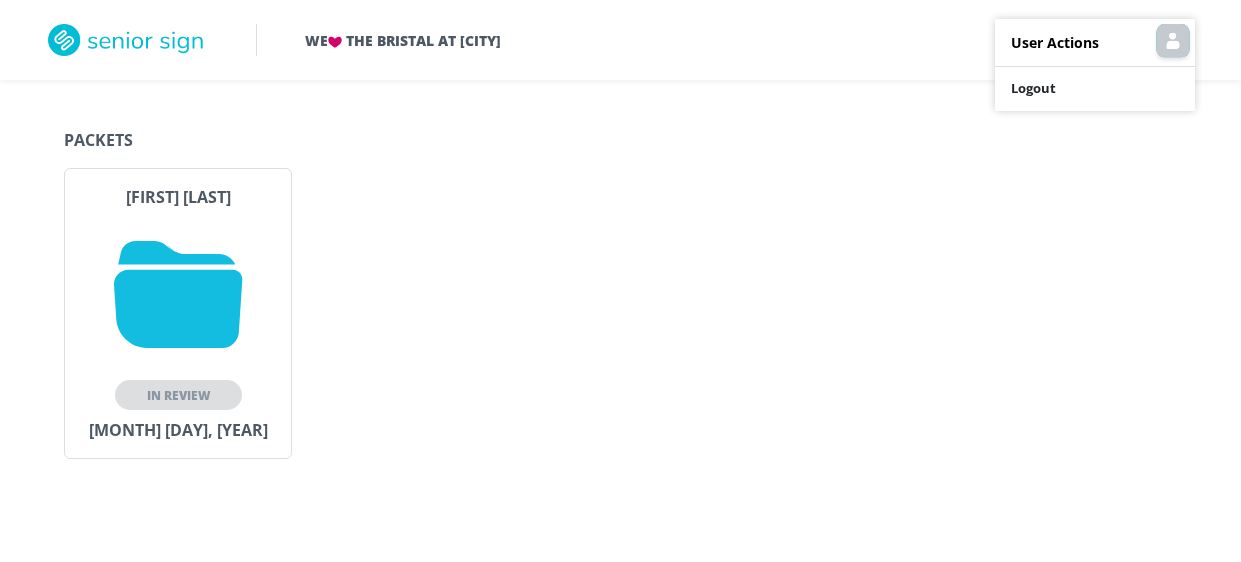 click at bounding box center (1173, 44) 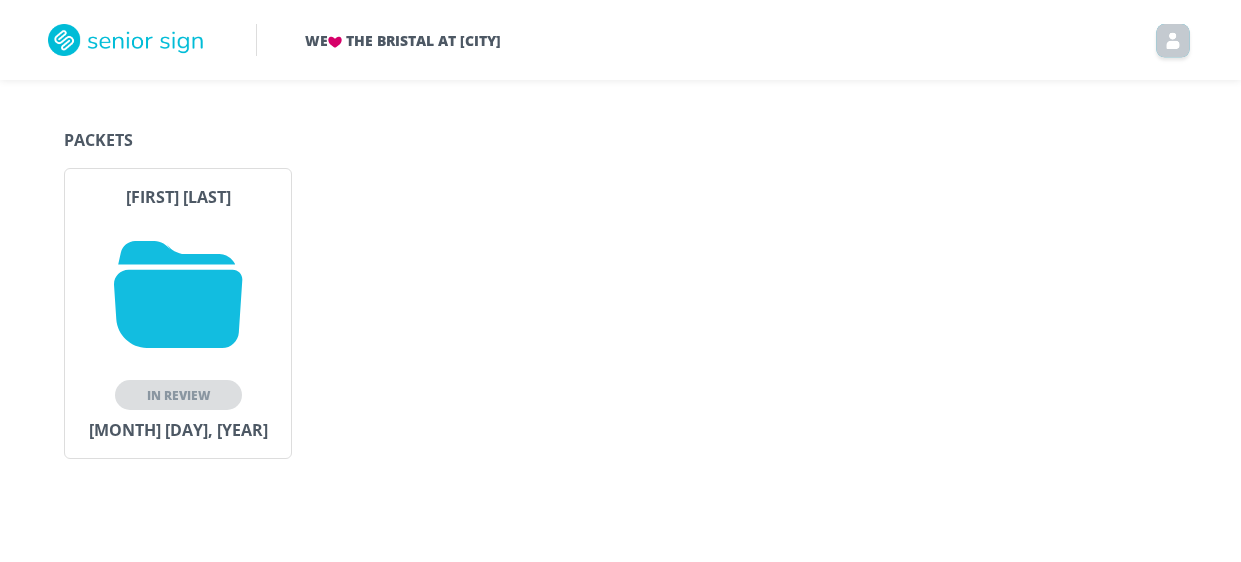 click at bounding box center [1173, 44] 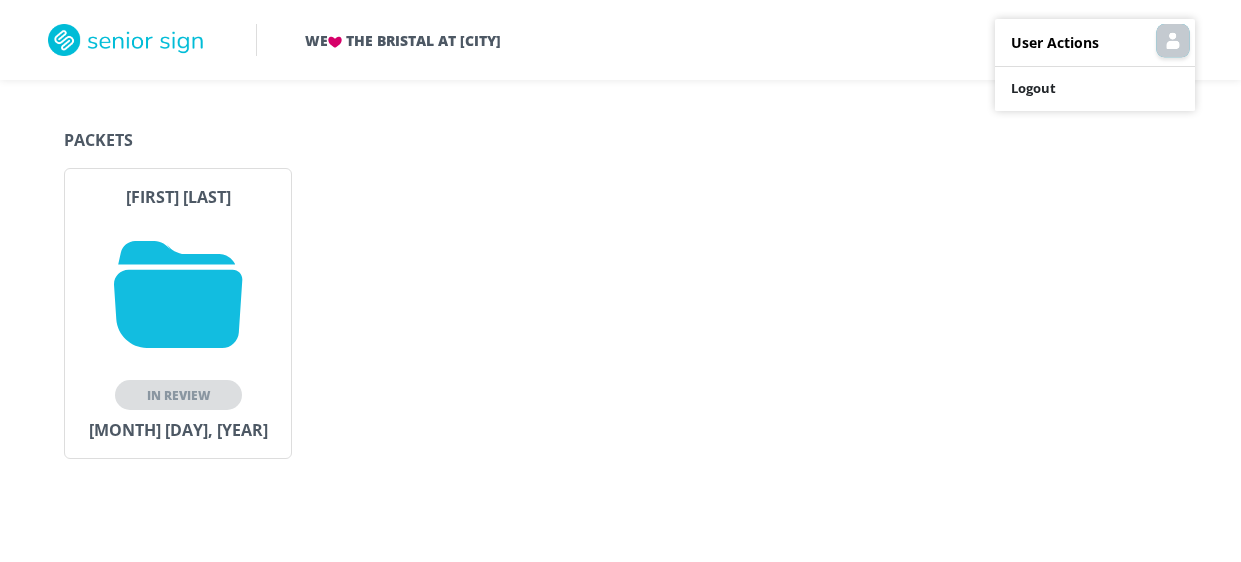 click on "User Actions" at bounding box center (1055, 42) 